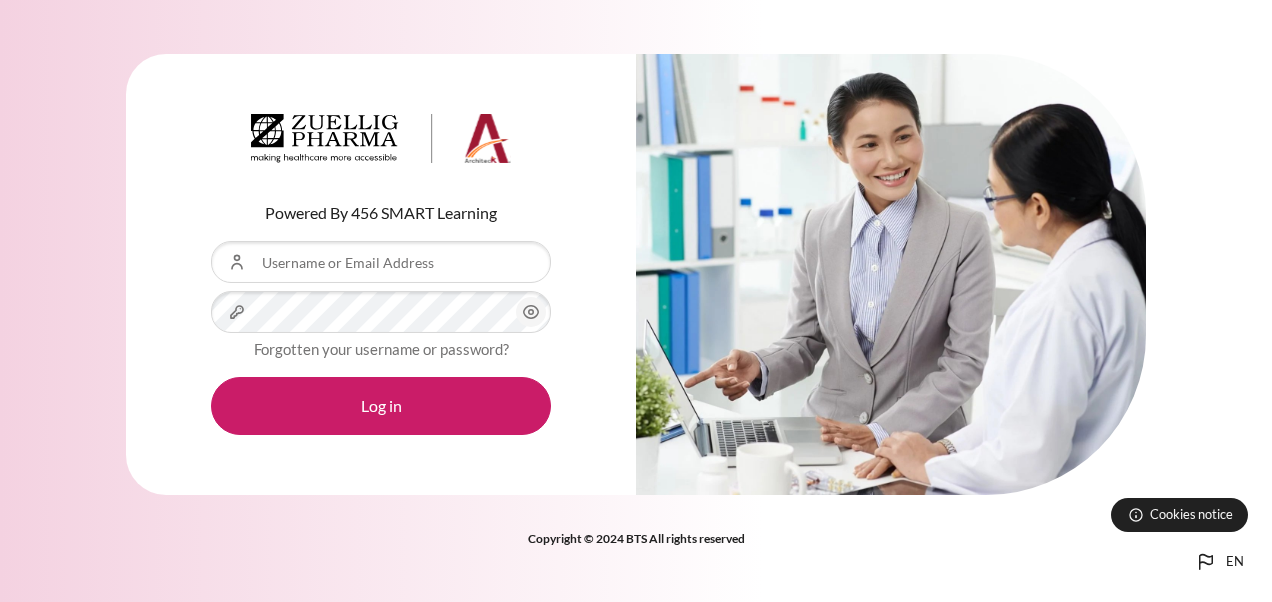 scroll, scrollTop: 0, scrollLeft: 0, axis: both 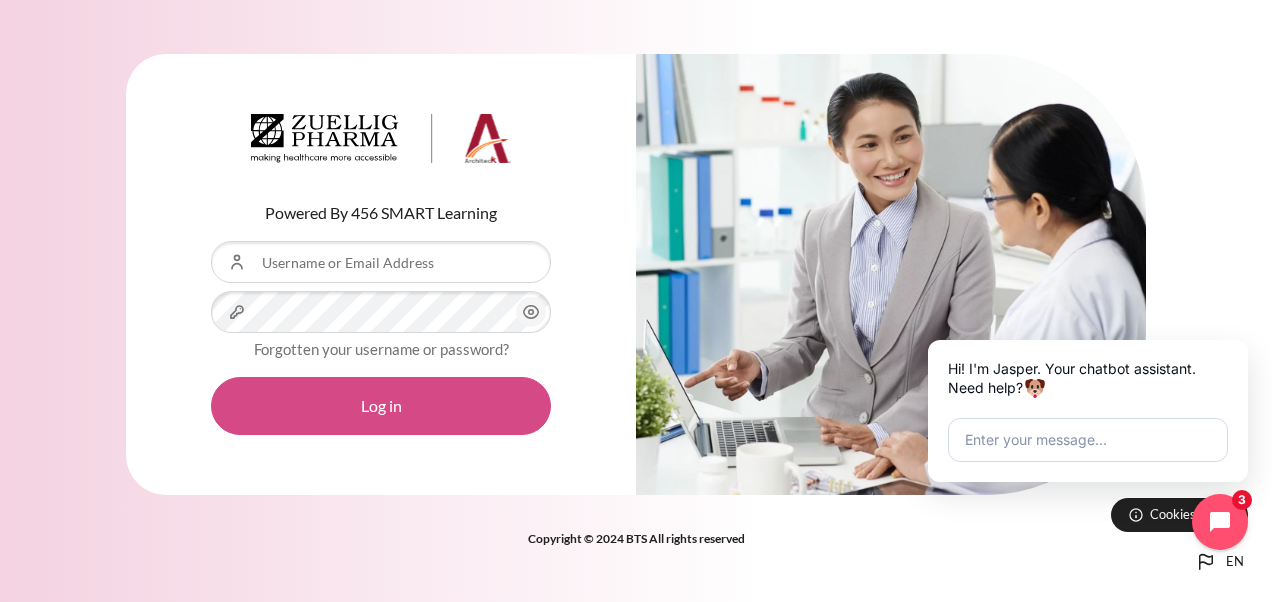 type on "[EMAIL]" 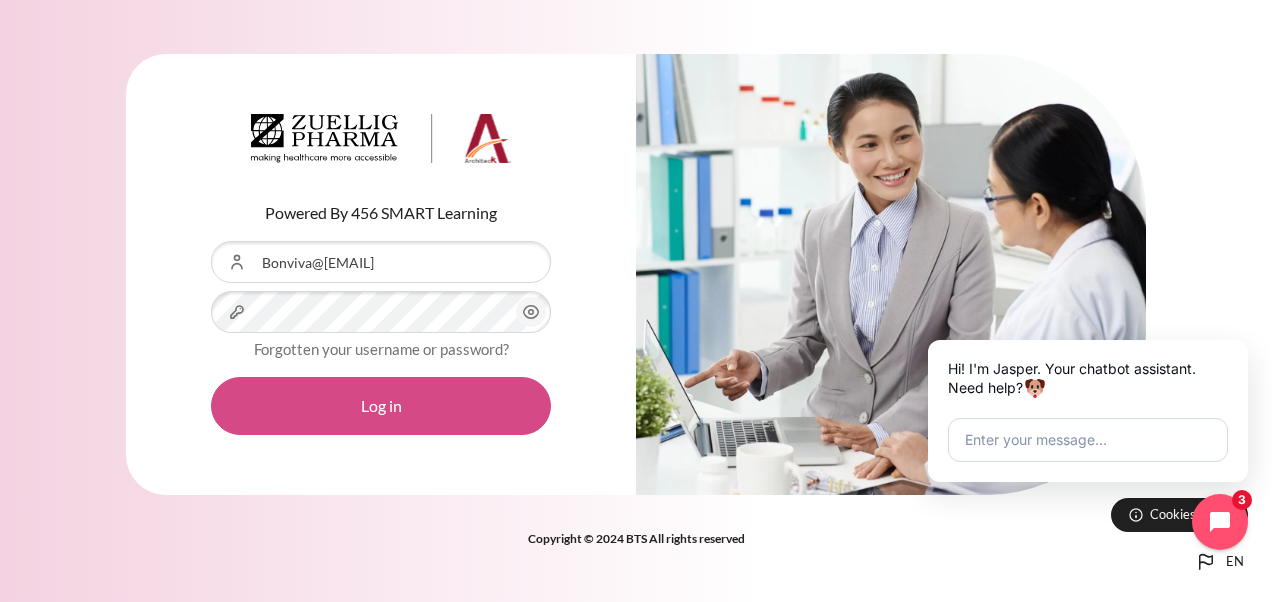 click on "Log in" at bounding box center (381, 406) 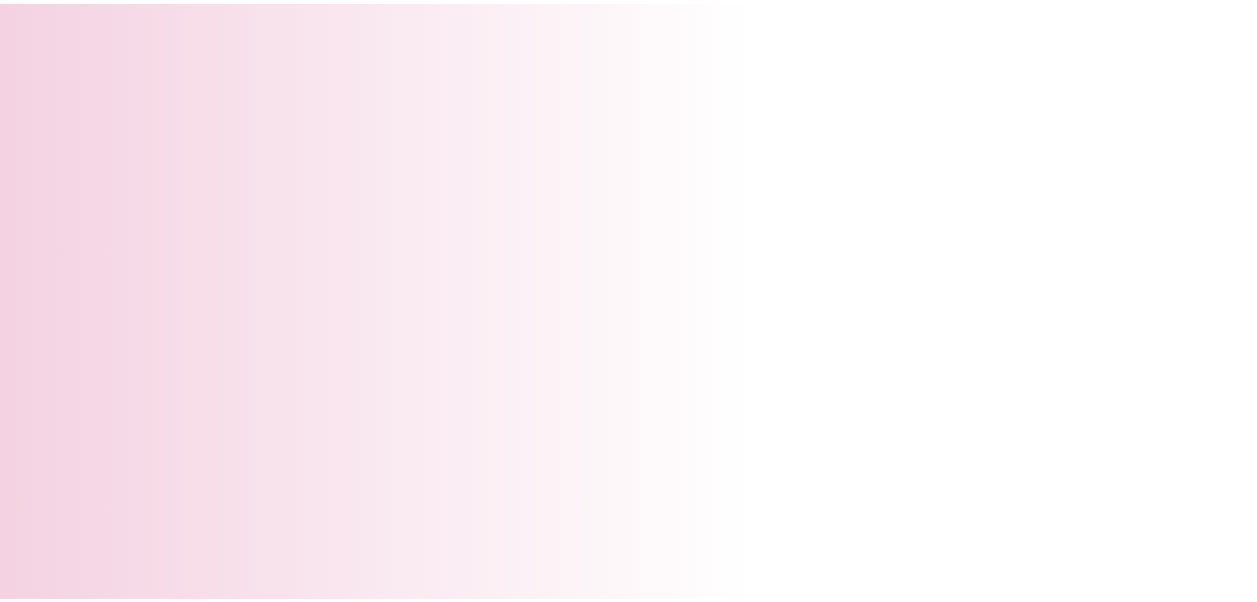 scroll, scrollTop: 0, scrollLeft: 0, axis: both 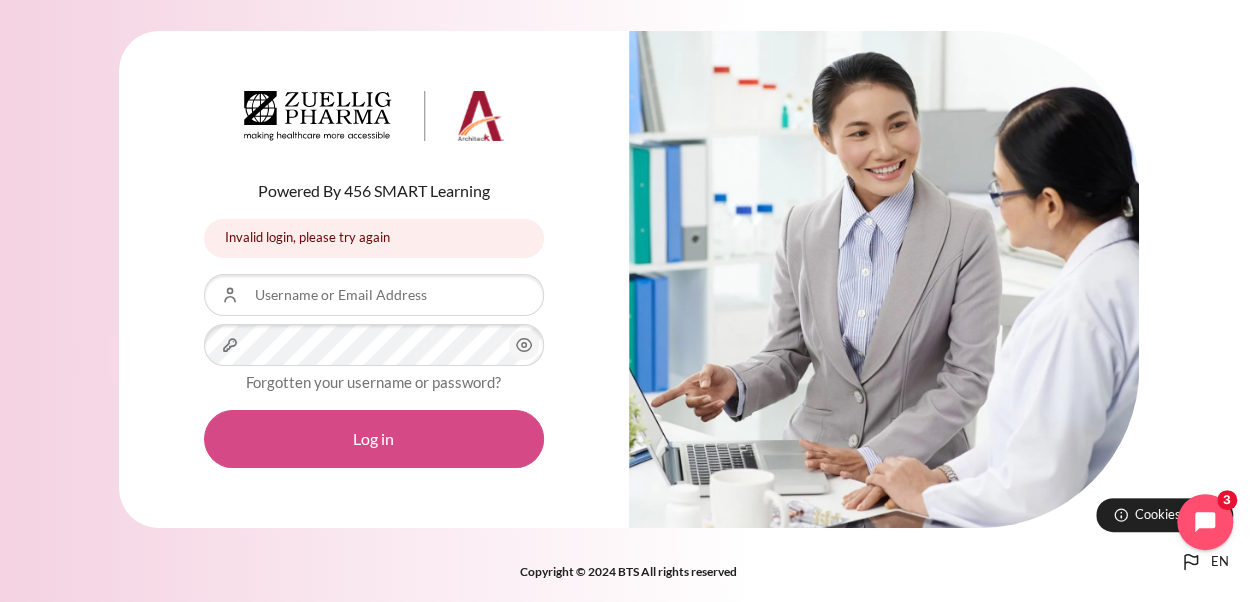 type on "[EMAIL]" 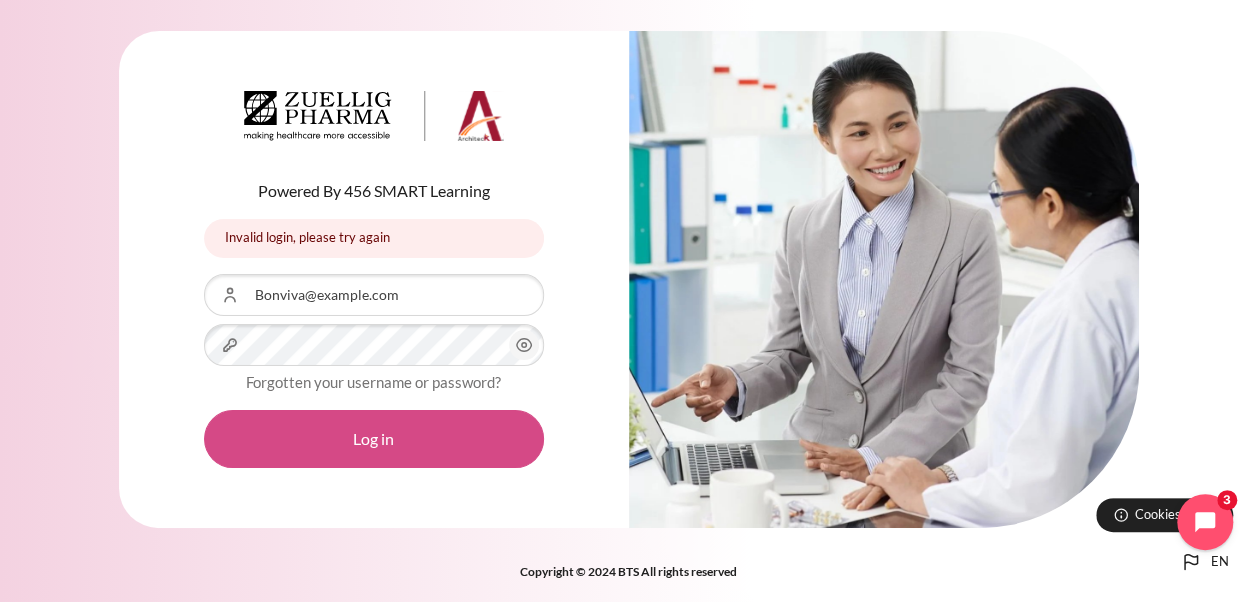 click on "Log in" at bounding box center (374, 439) 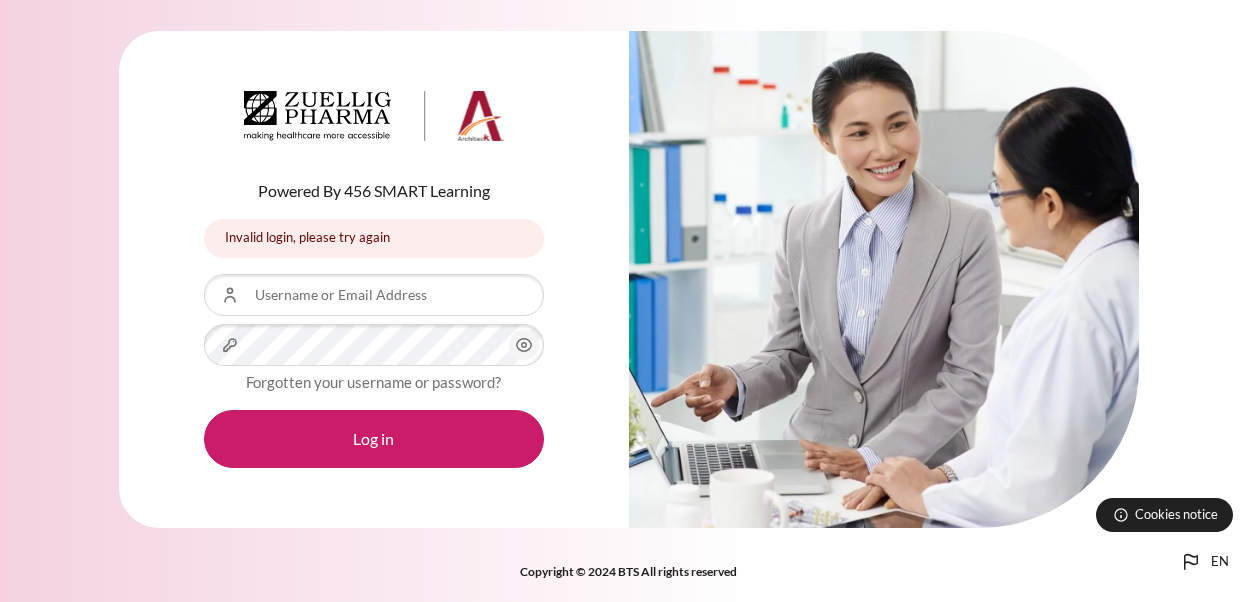 scroll, scrollTop: 0, scrollLeft: 0, axis: both 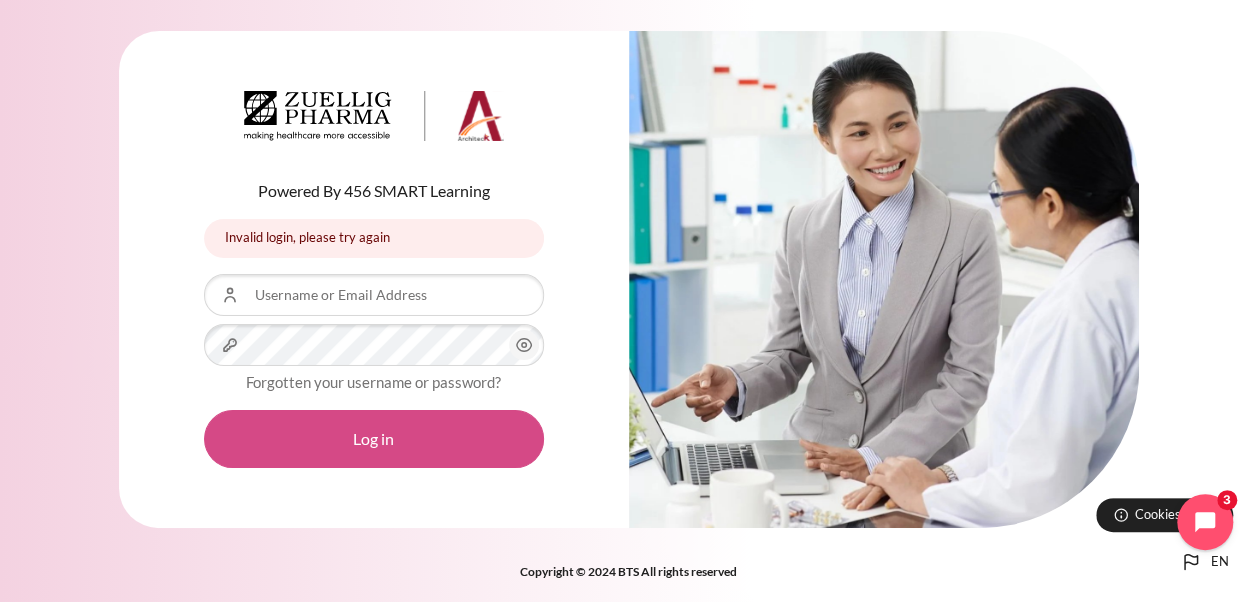 type on "[EMAIL]" 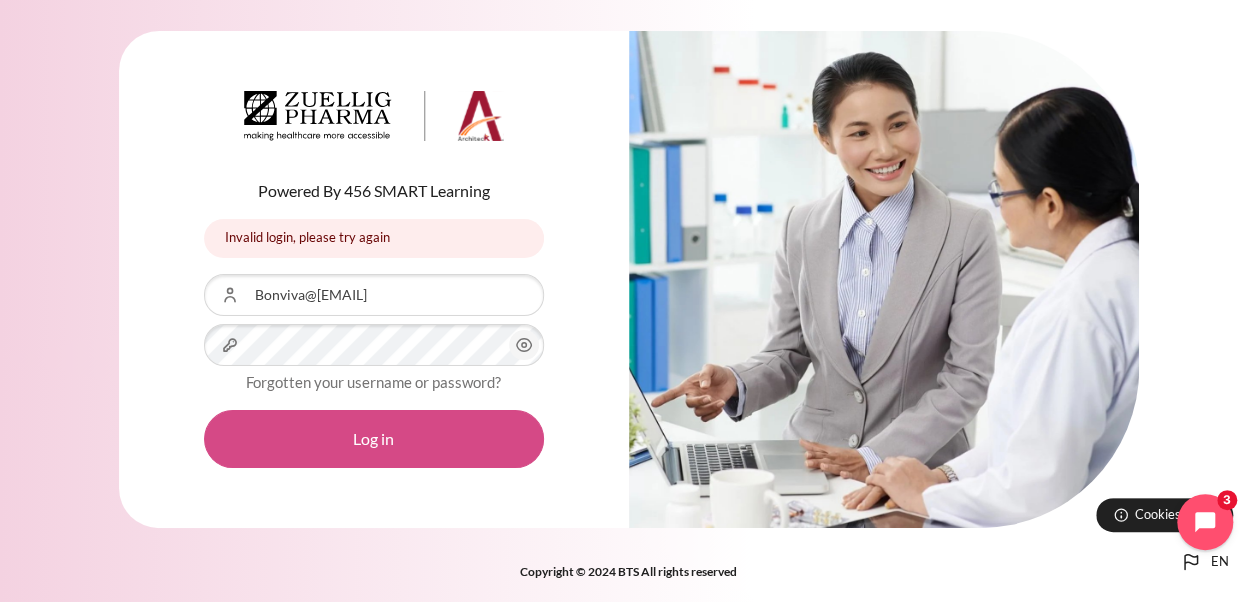 click on "Log in" at bounding box center (374, 439) 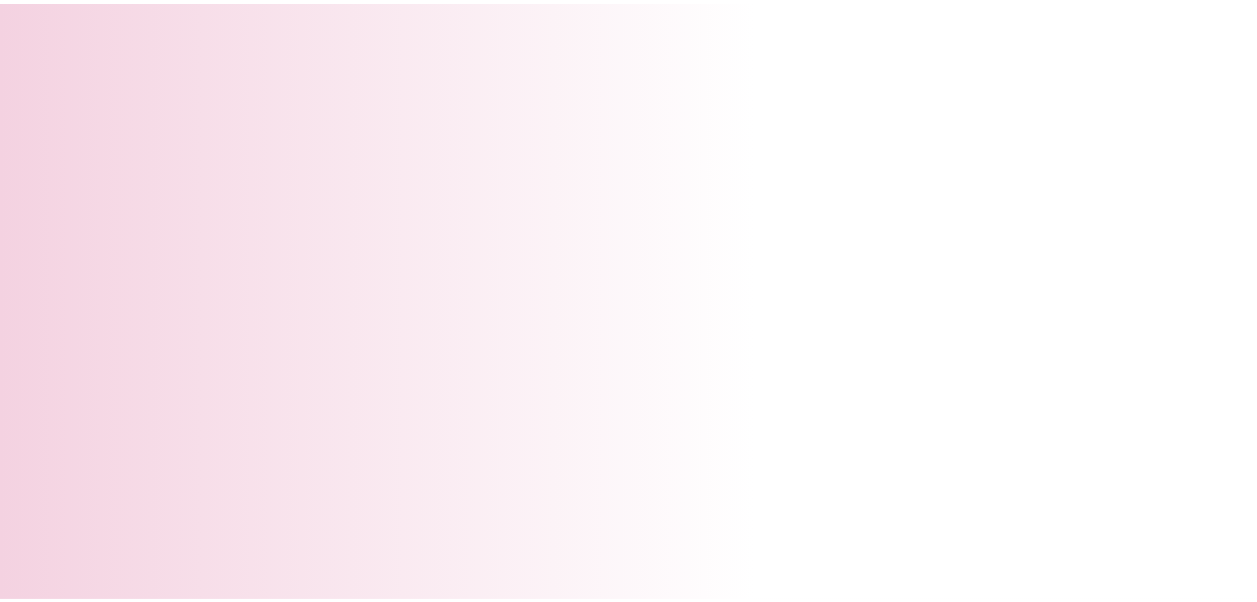 scroll, scrollTop: 0, scrollLeft: 0, axis: both 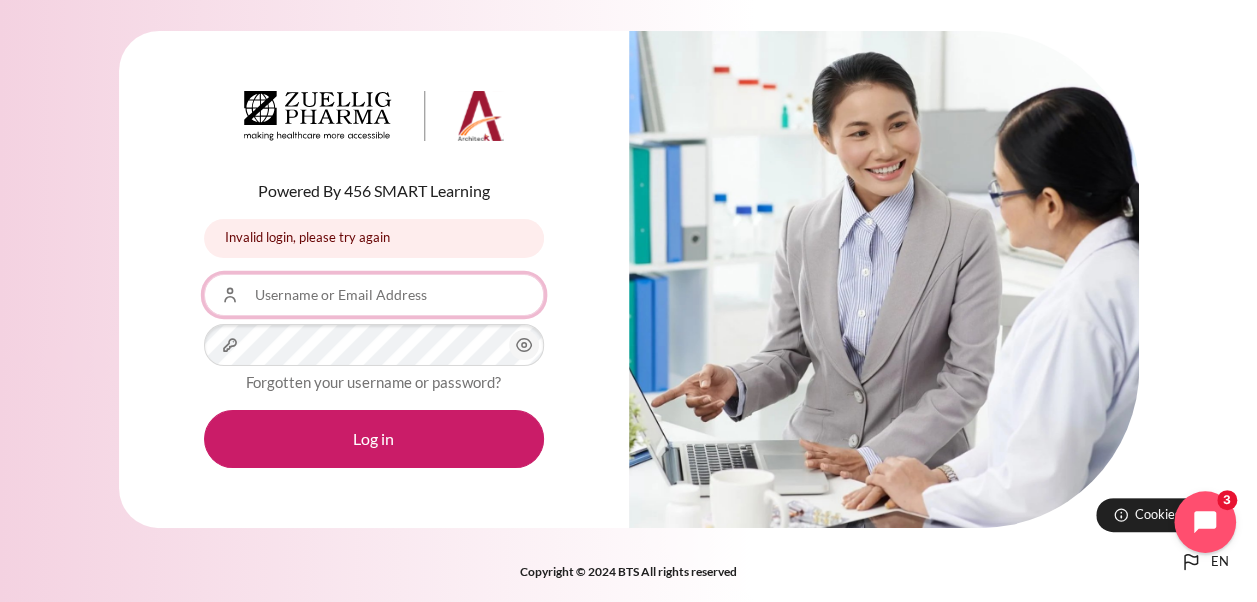 type on "[EMAIL]" 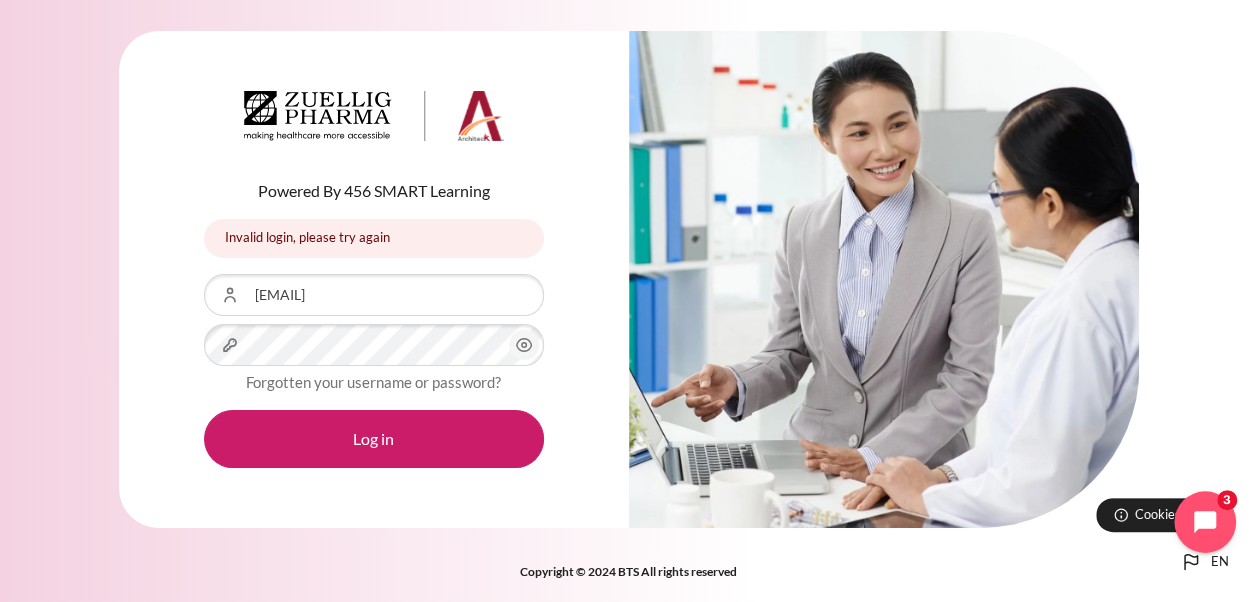 click 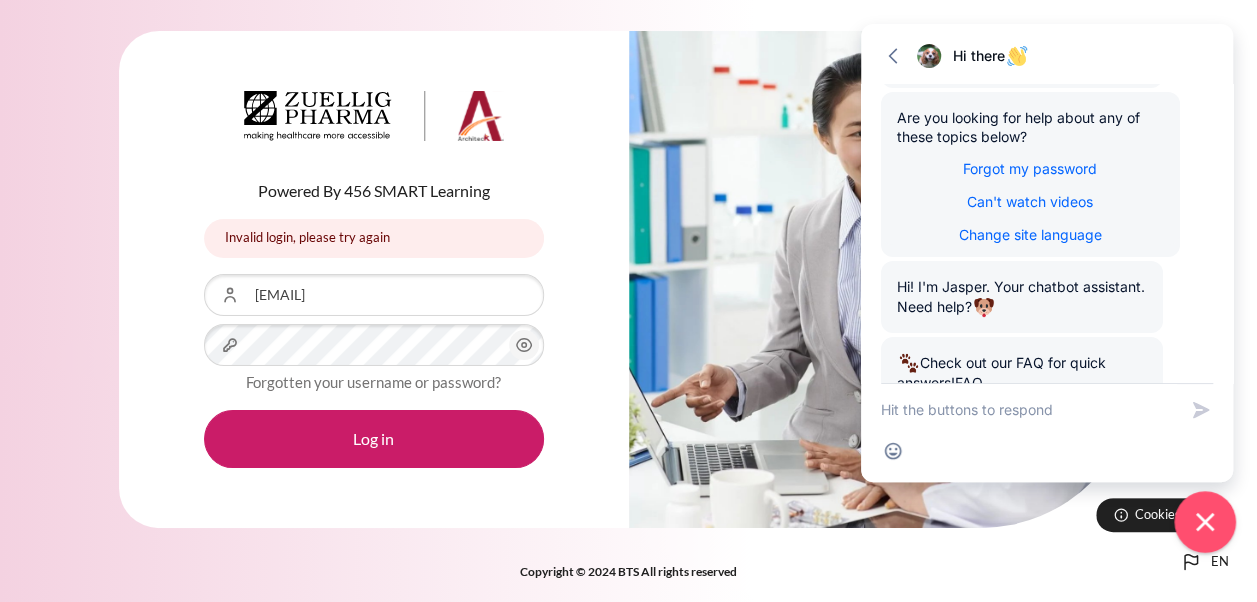 scroll, scrollTop: 405, scrollLeft: 0, axis: vertical 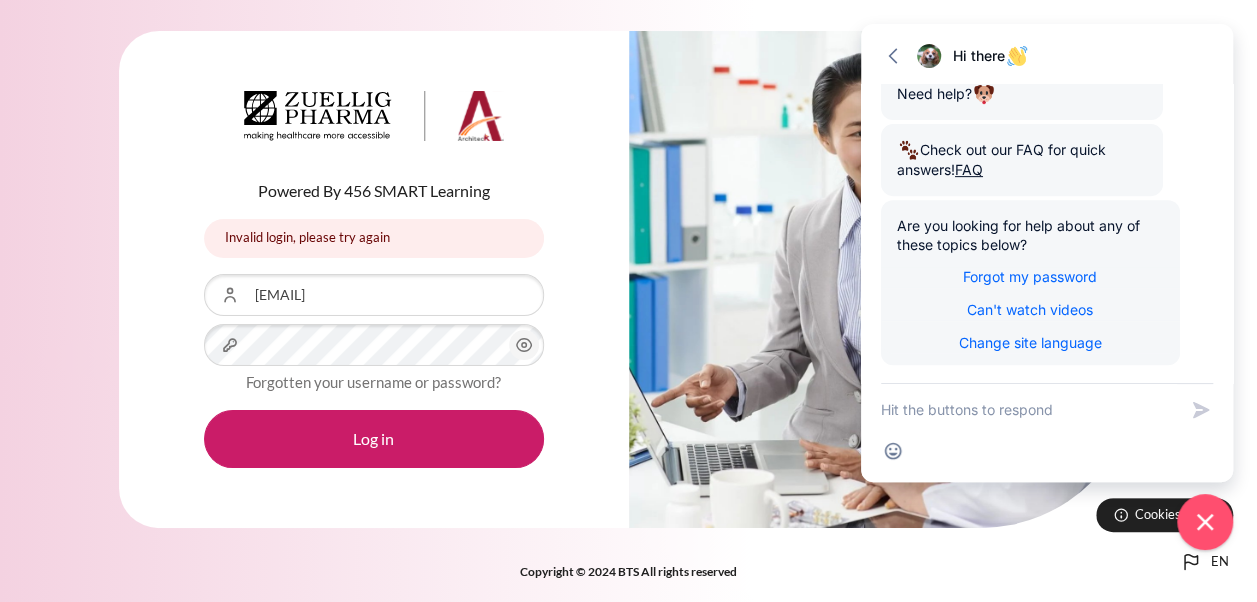 click on "Powered By 456 SMART Learning
Invalid login, please try again
Invalid login, please try again
Username or Email Address
[EMAIL]
Password
Forgotten your username or password?
Log in" at bounding box center (374, 279) 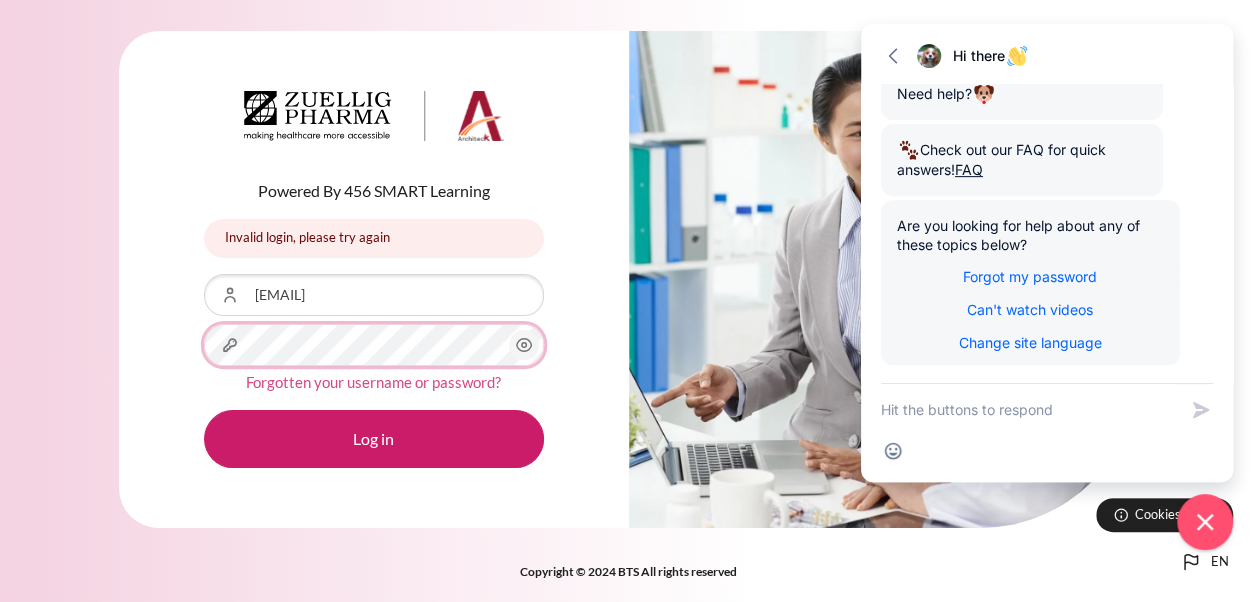 click on "Username or Email Address
[EMAIL]
Password
Forgotten your username or password?
Log in" at bounding box center [374, 371] 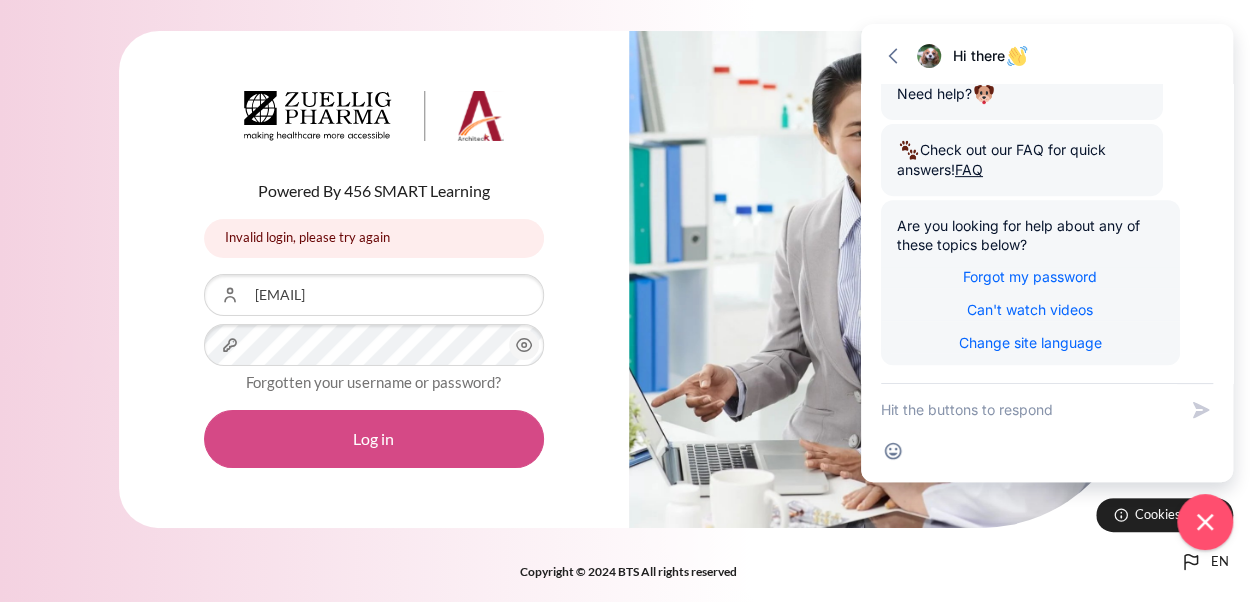 click on "Log in" at bounding box center [374, 439] 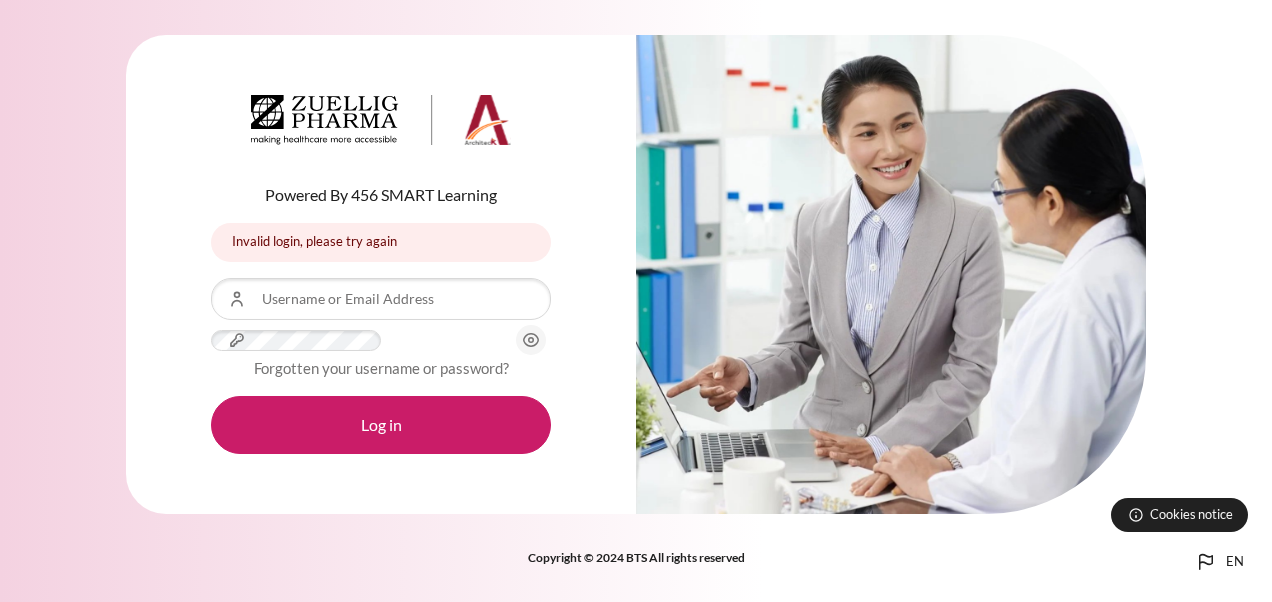 scroll, scrollTop: 0, scrollLeft: 0, axis: both 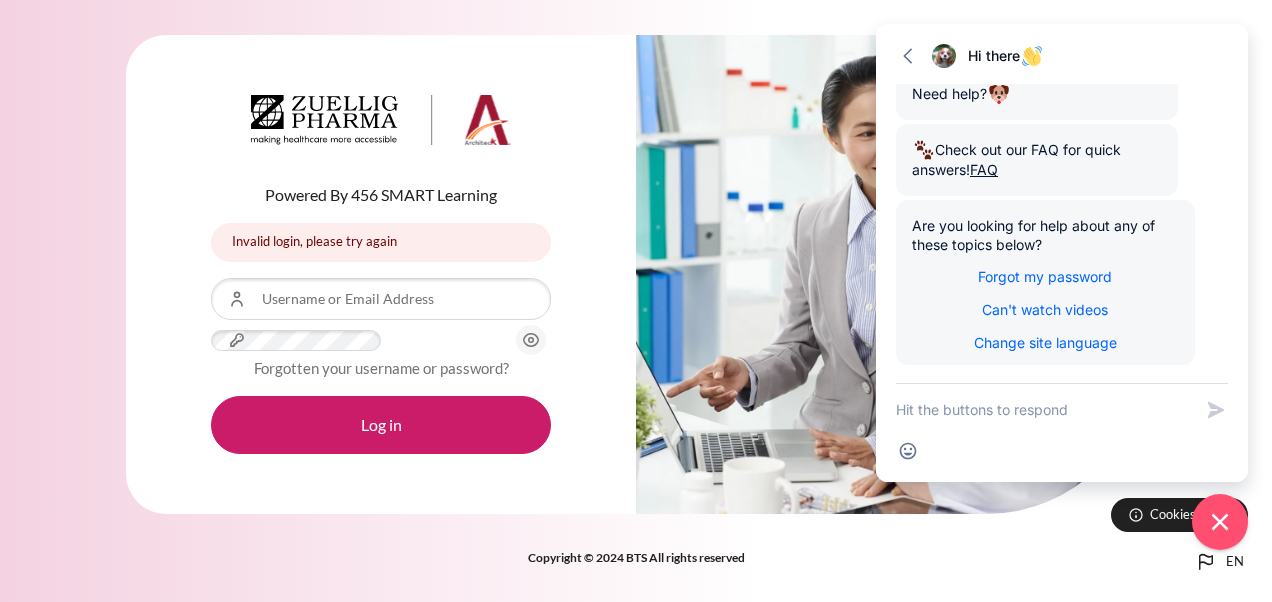 type on "[USERNAME]@[YEAR]" 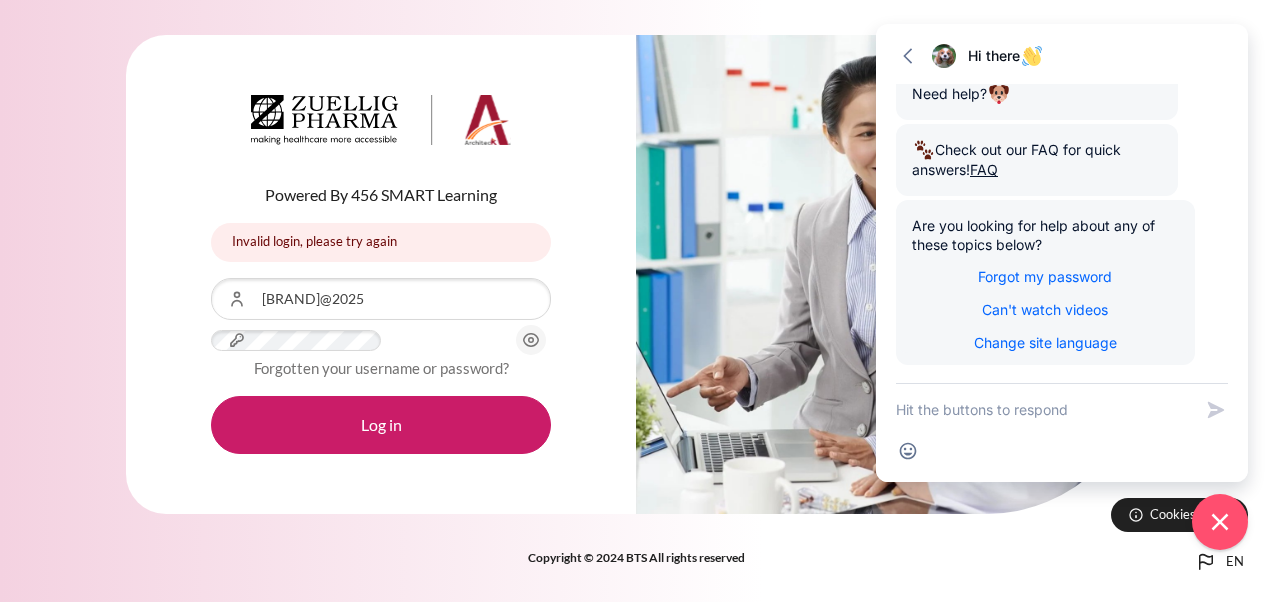 click on "Password" at bounding box center (381, 340) 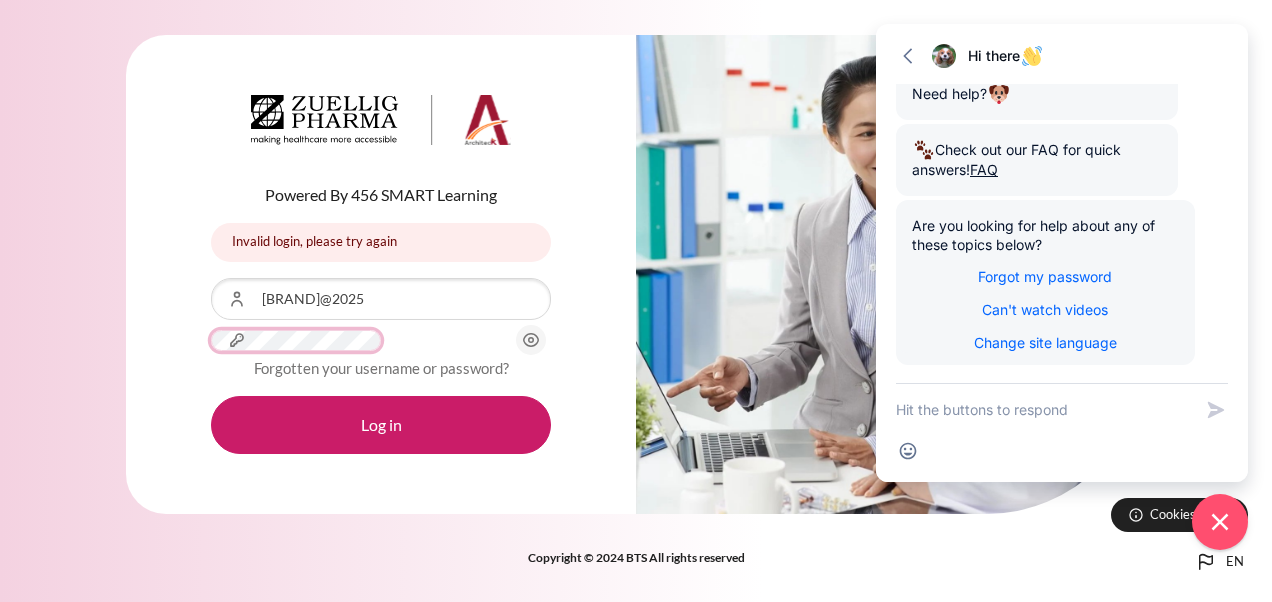 click on "Skip to main content
en
Bahasa Indonesia ‎(id)‎
Bahasa Melayu ‎(ms)‎
English ‎(en)‎
Tagalog ‎(tl)‎
ภาษาไทย (TH)
Türkçe ‎(tr)‎
Vietnamese ‎(vi)‎
ລາວ ‎(lo)‎
ဗမာစာ ‎(my)‎
ខ្មែរ ‎(km)‎
한국어 ‎(ko)‎
日本語 ‎(ja)‎
简体中文 ‎(zh_cn)‎" at bounding box center (636, 301) 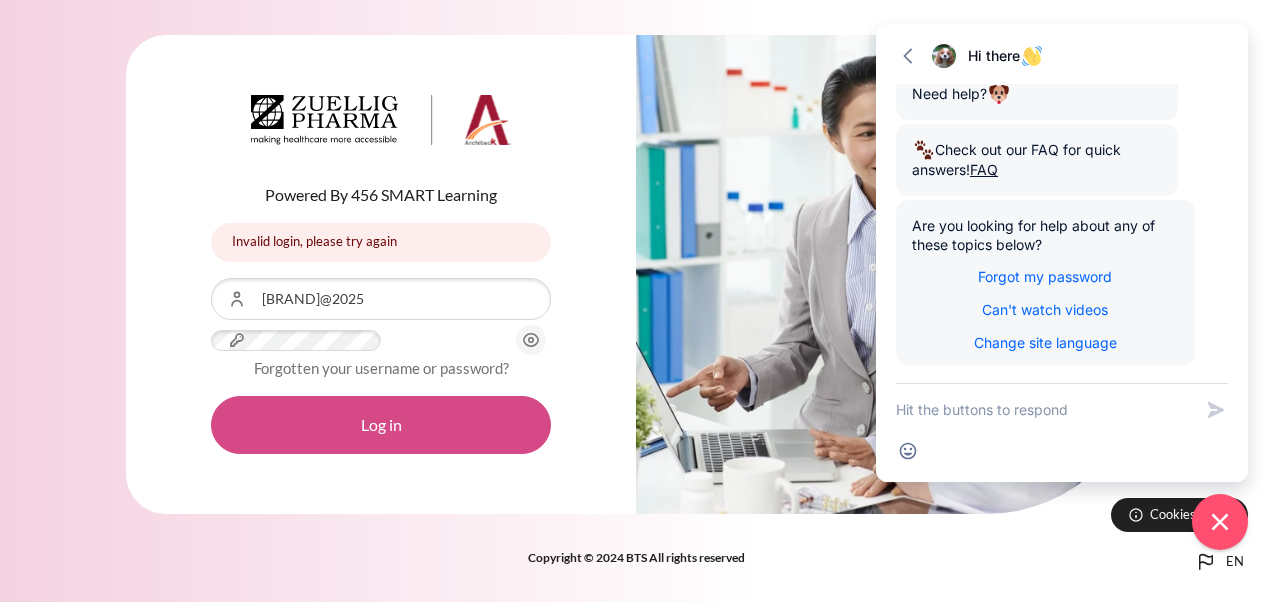 click on "Log in" at bounding box center [381, 425] 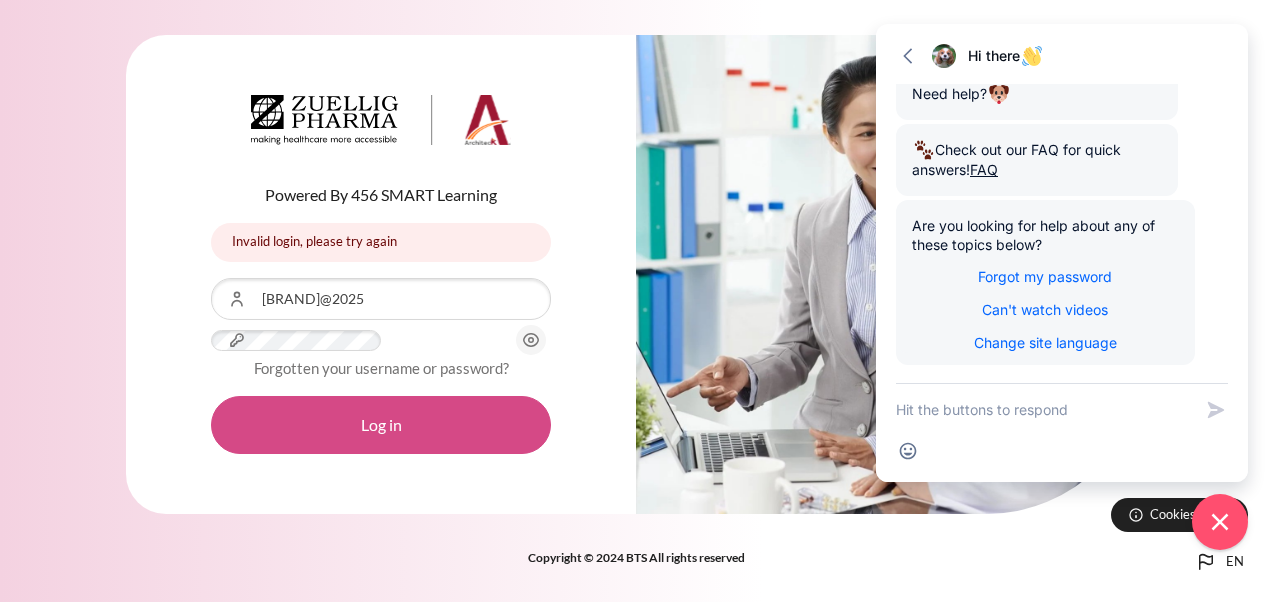 click on "Log in" at bounding box center (381, 425) 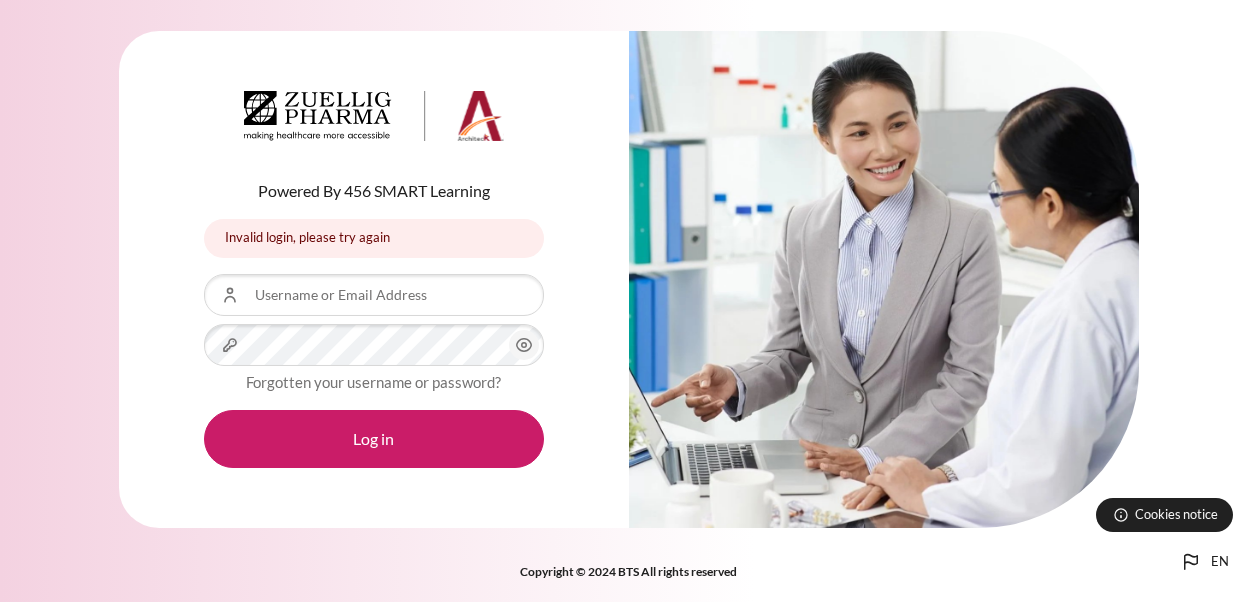 scroll, scrollTop: 0, scrollLeft: 0, axis: both 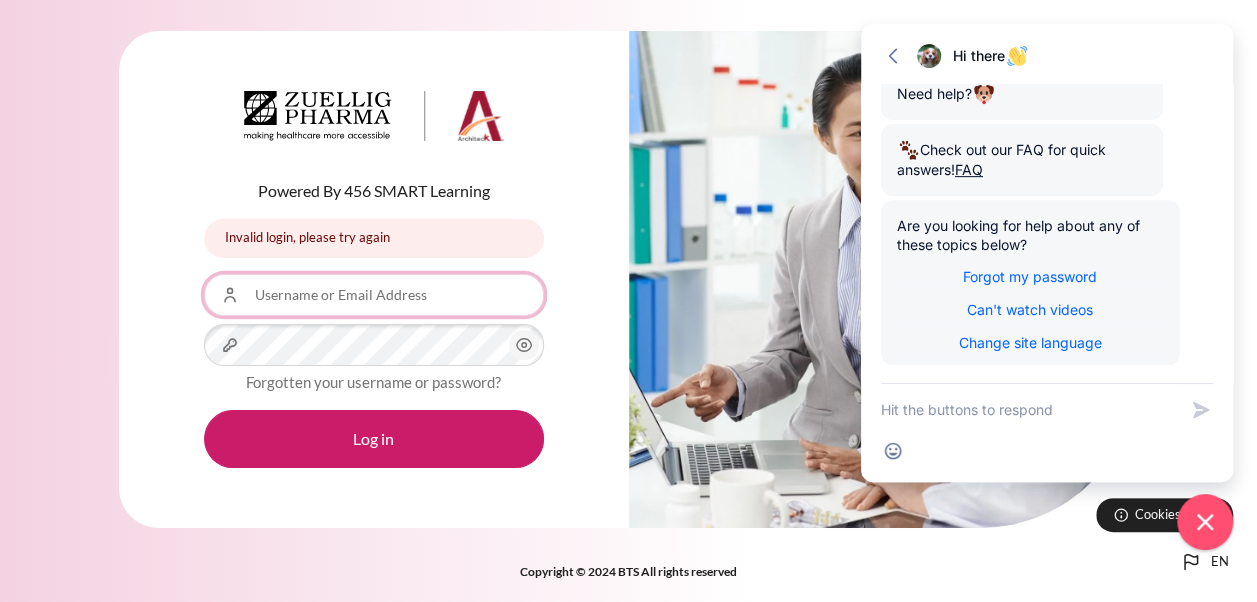 type on "[EMAIL]" 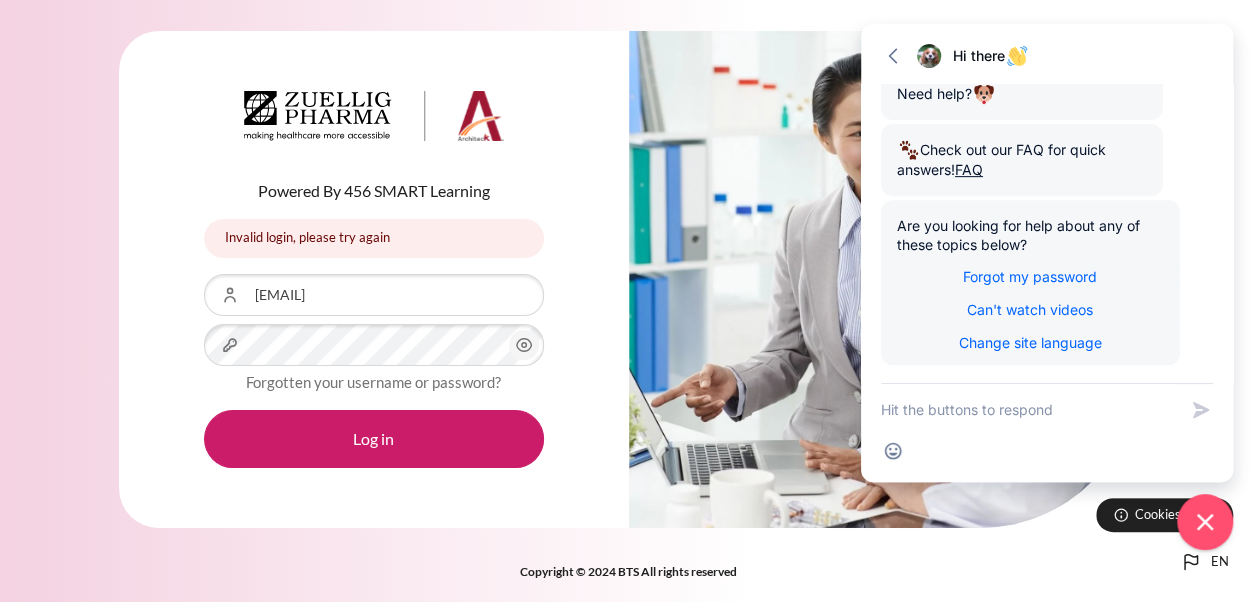 click on "Powered By 456 SMART Learning
Invalid login, please try again
Invalid login, please try again
Username or Email Address
Bonviva@2025
Password
Forgotten your username or password?
Log in" at bounding box center (374, 279) 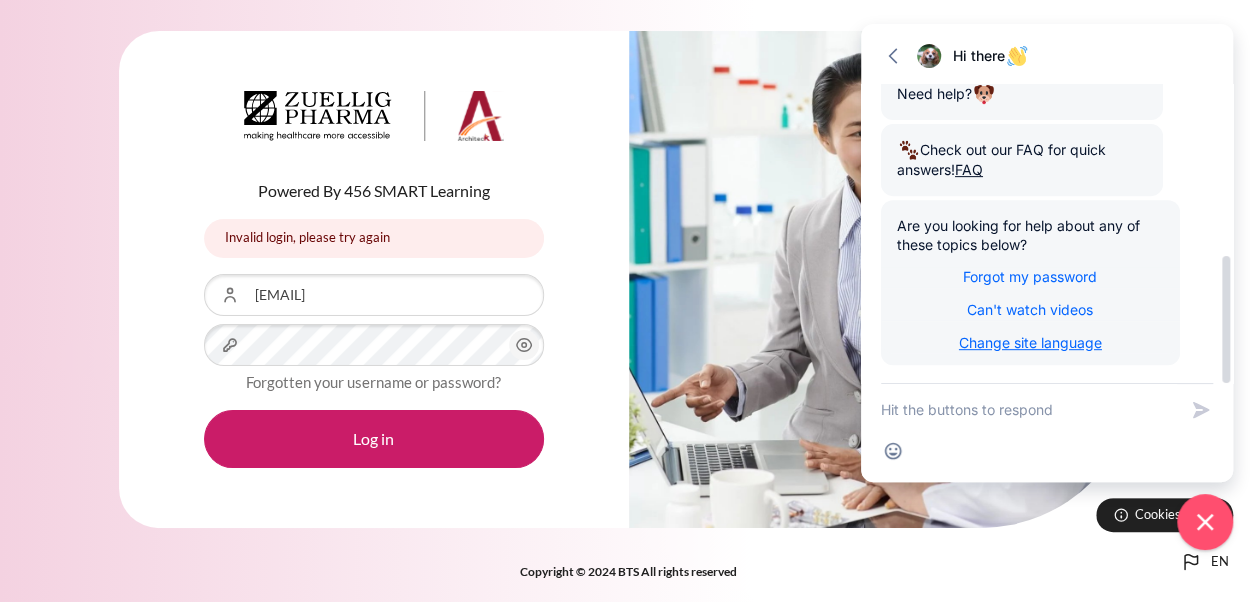 click on "Change site language" at bounding box center (1030, 342) 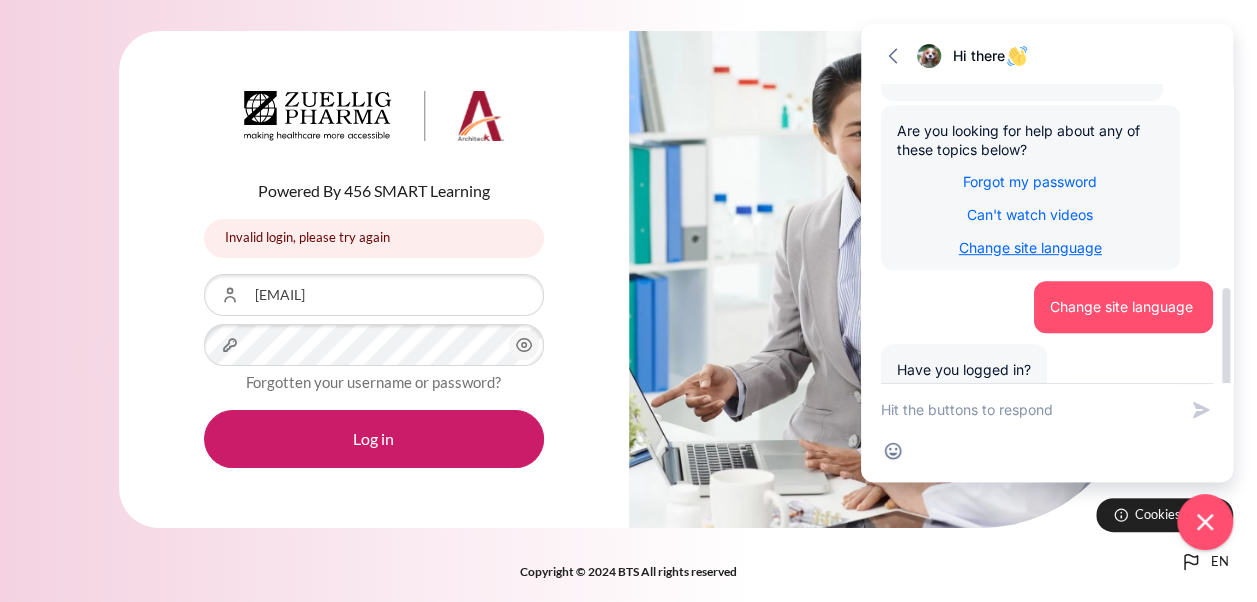 scroll, scrollTop: 600, scrollLeft: 0, axis: vertical 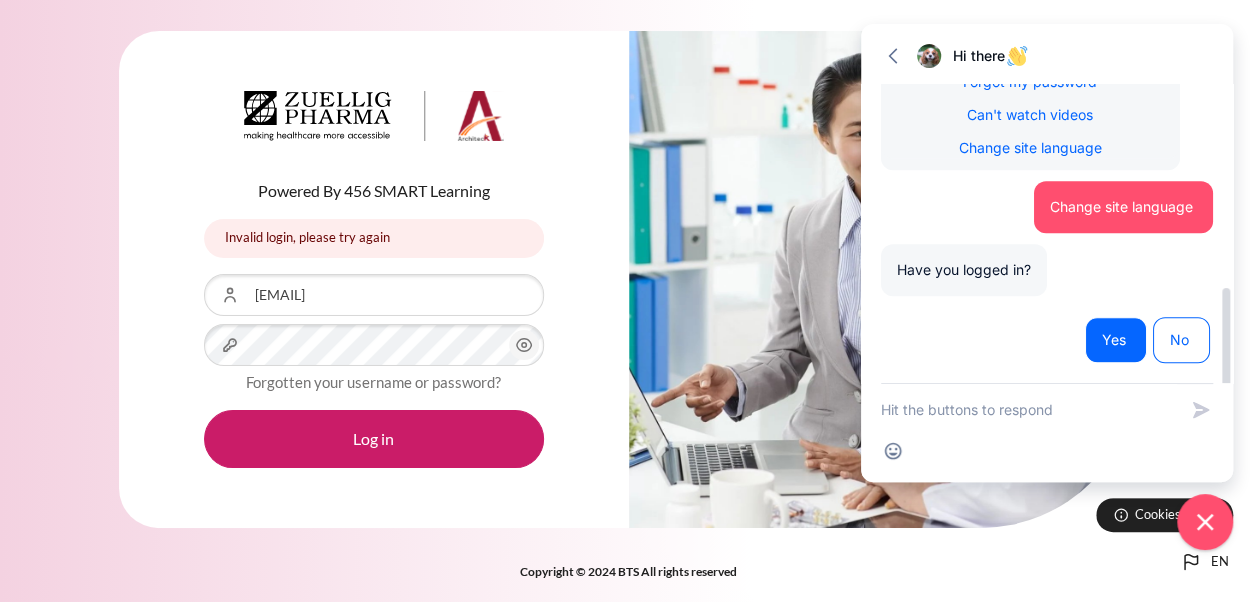 click on "Yes" at bounding box center (1116, 340) 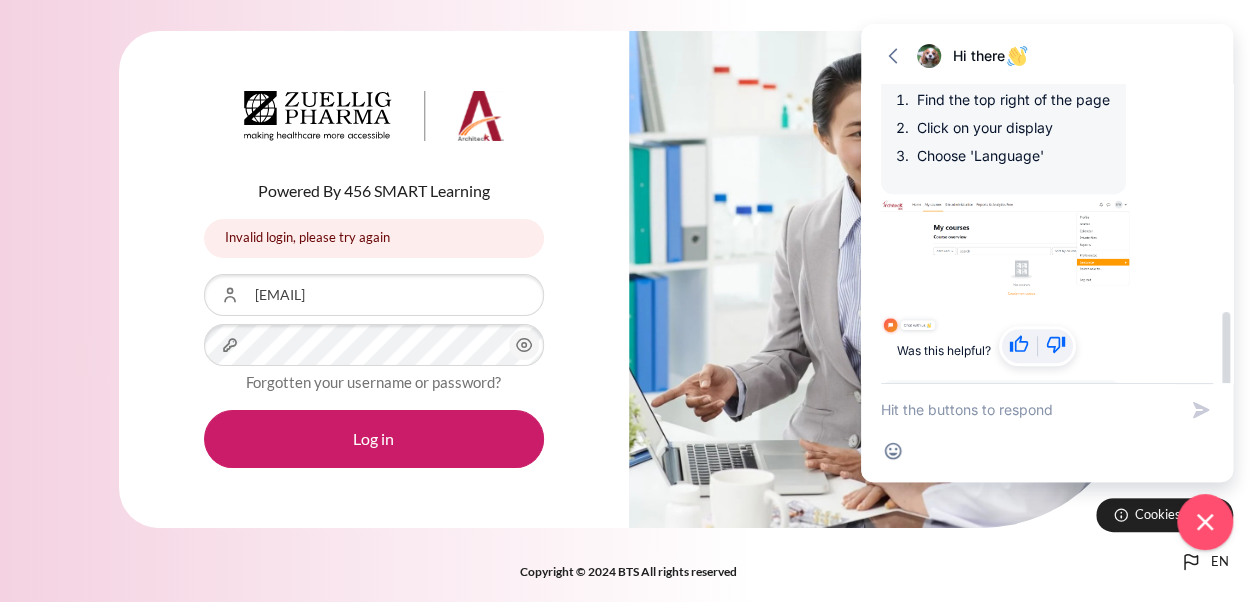scroll, scrollTop: 1044, scrollLeft: 0, axis: vertical 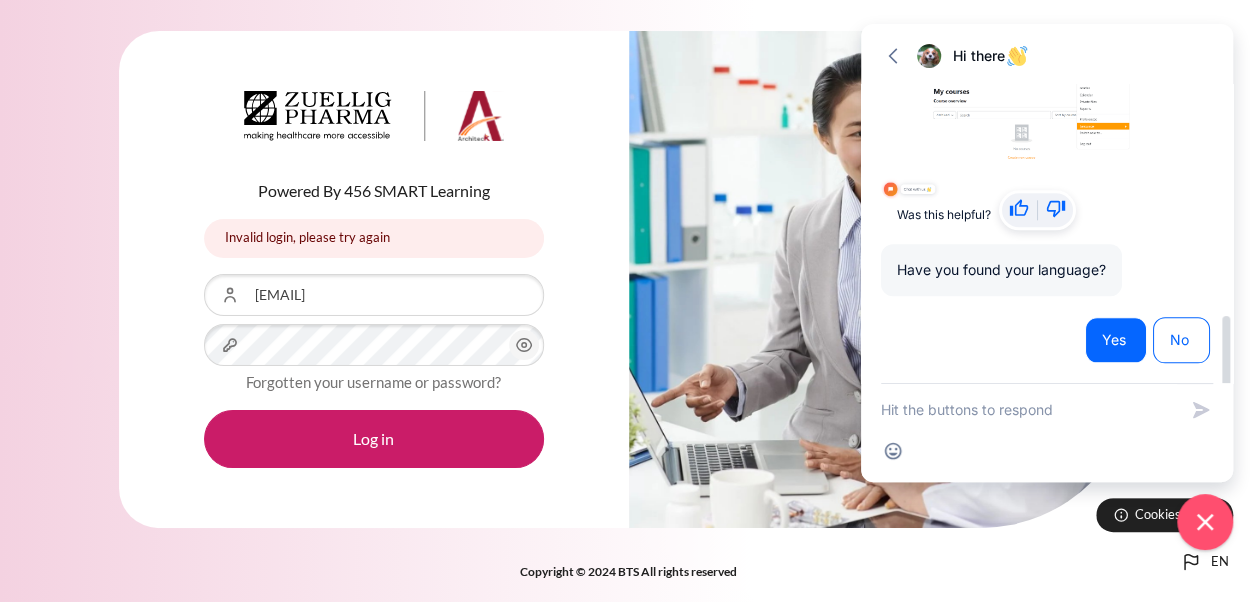click on "Yes" at bounding box center (1116, 340) 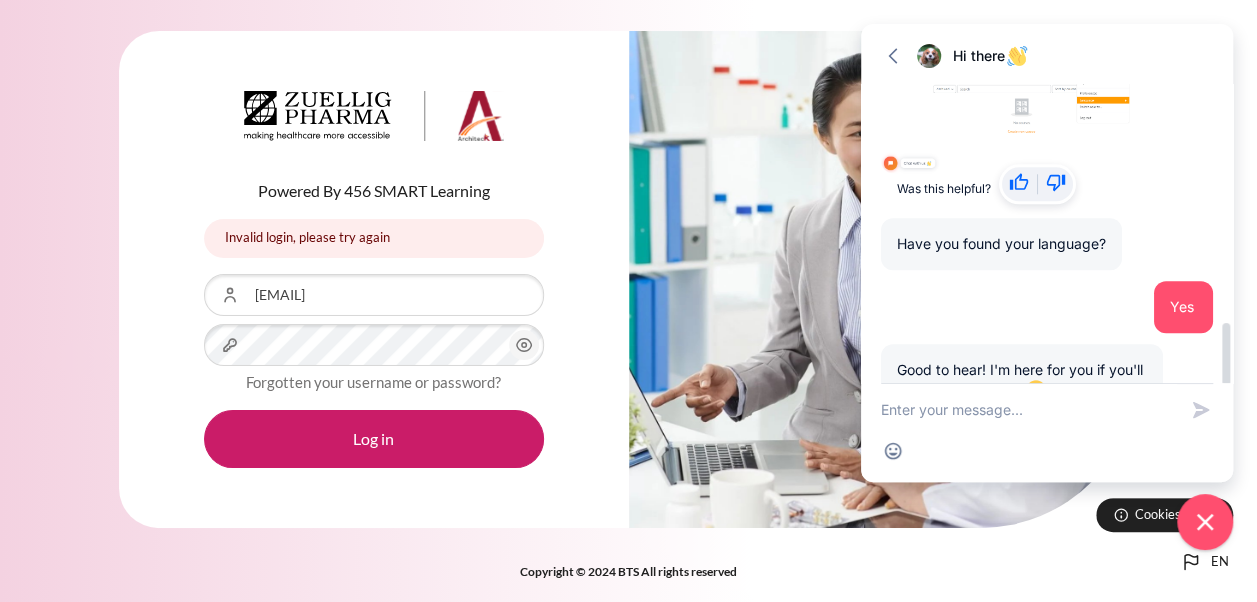 scroll, scrollTop: 1121, scrollLeft: 0, axis: vertical 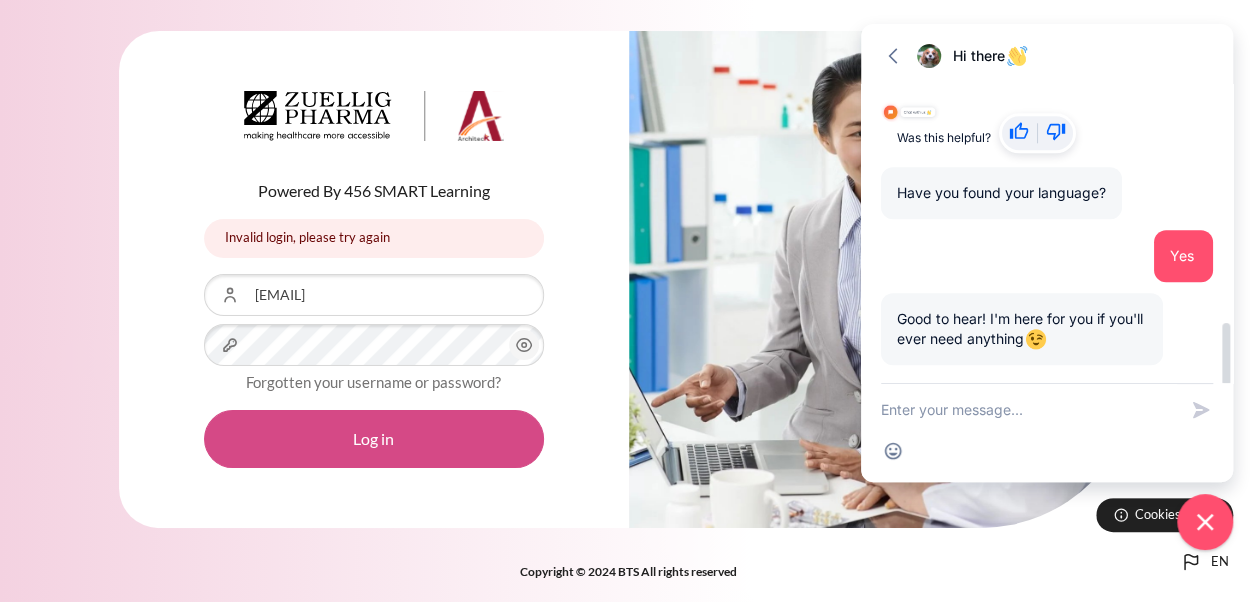 click on "Log in" at bounding box center [374, 439] 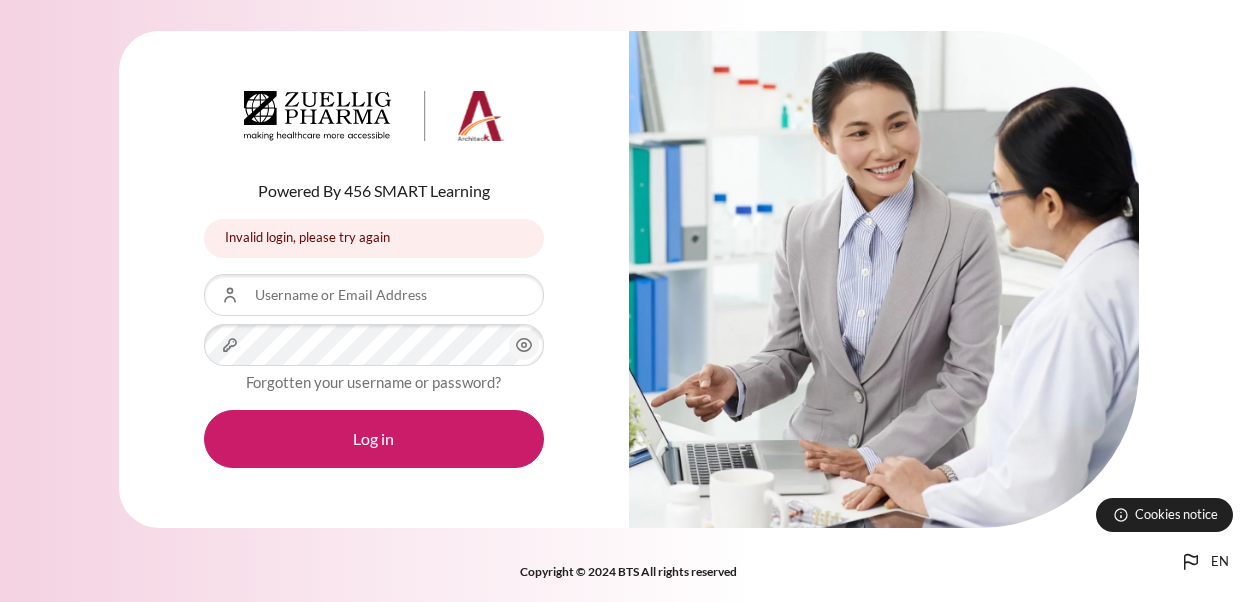 scroll, scrollTop: 0, scrollLeft: 0, axis: both 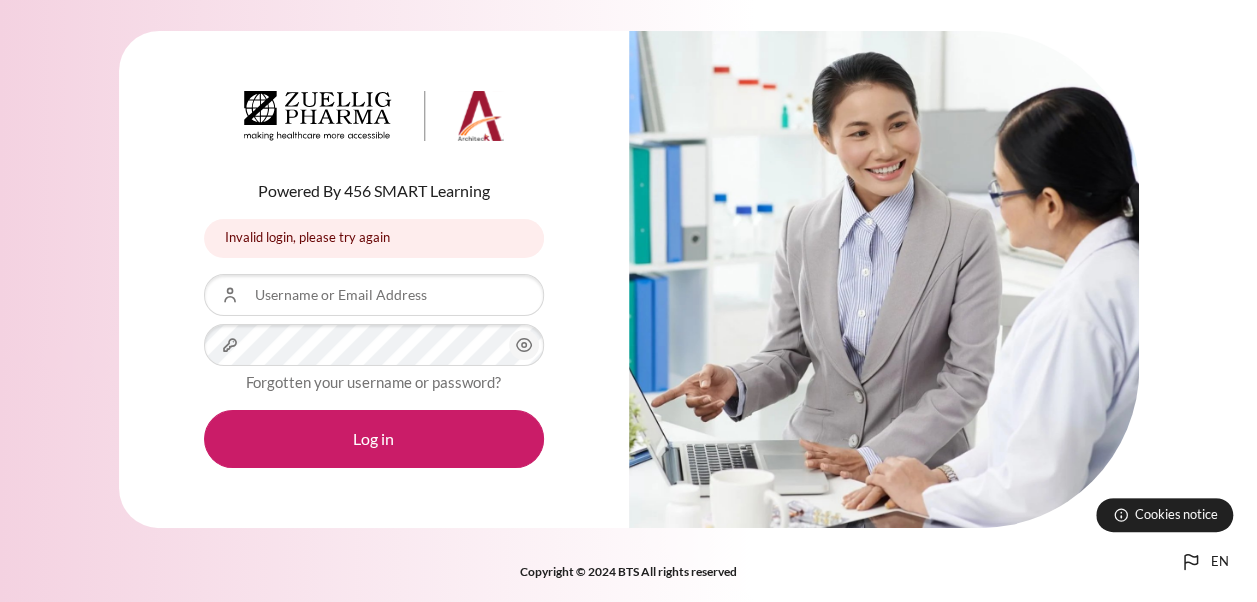 type on "[USERNAME]@[YEAR]" 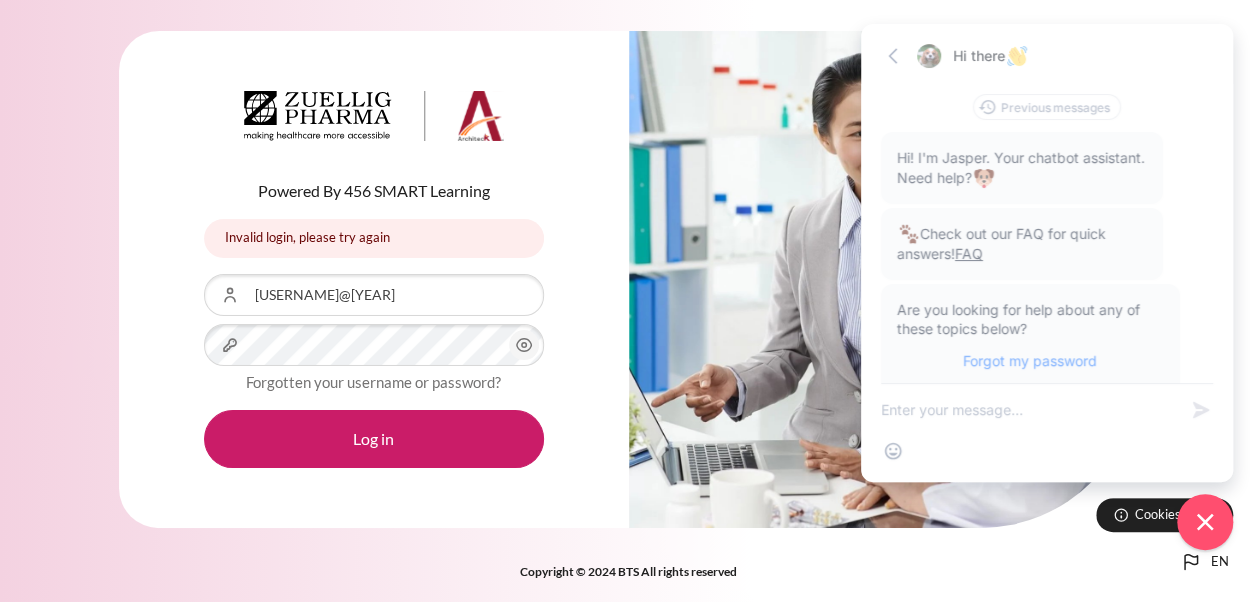 scroll, scrollTop: 1121, scrollLeft: 0, axis: vertical 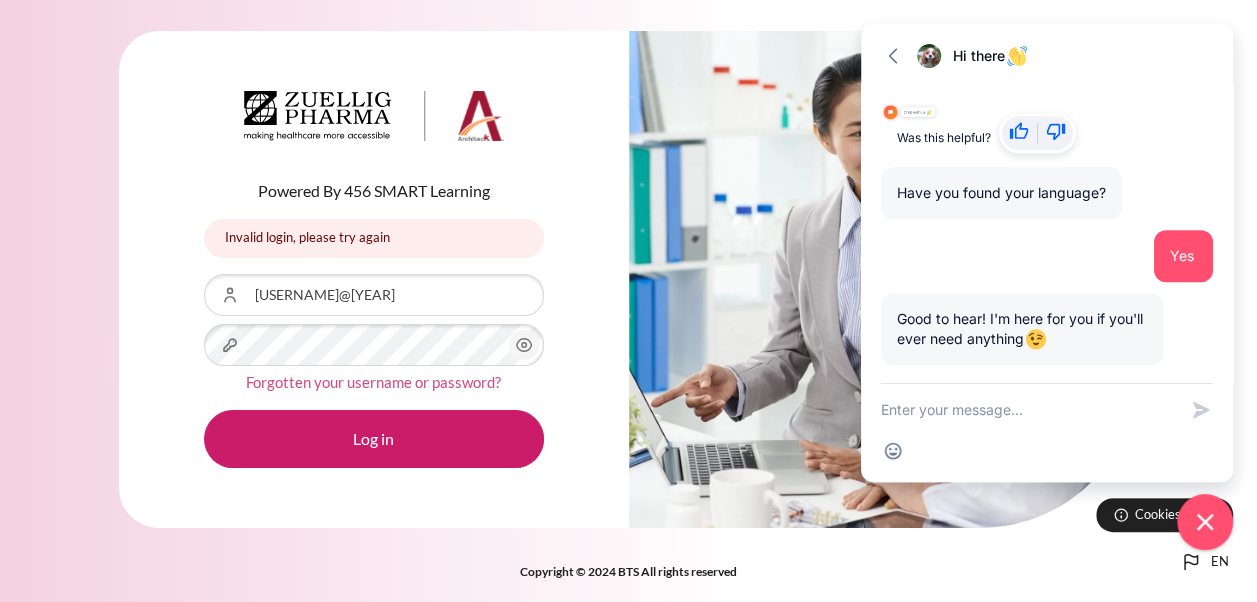click on "Forgotten your username or password?" at bounding box center (373, 382) 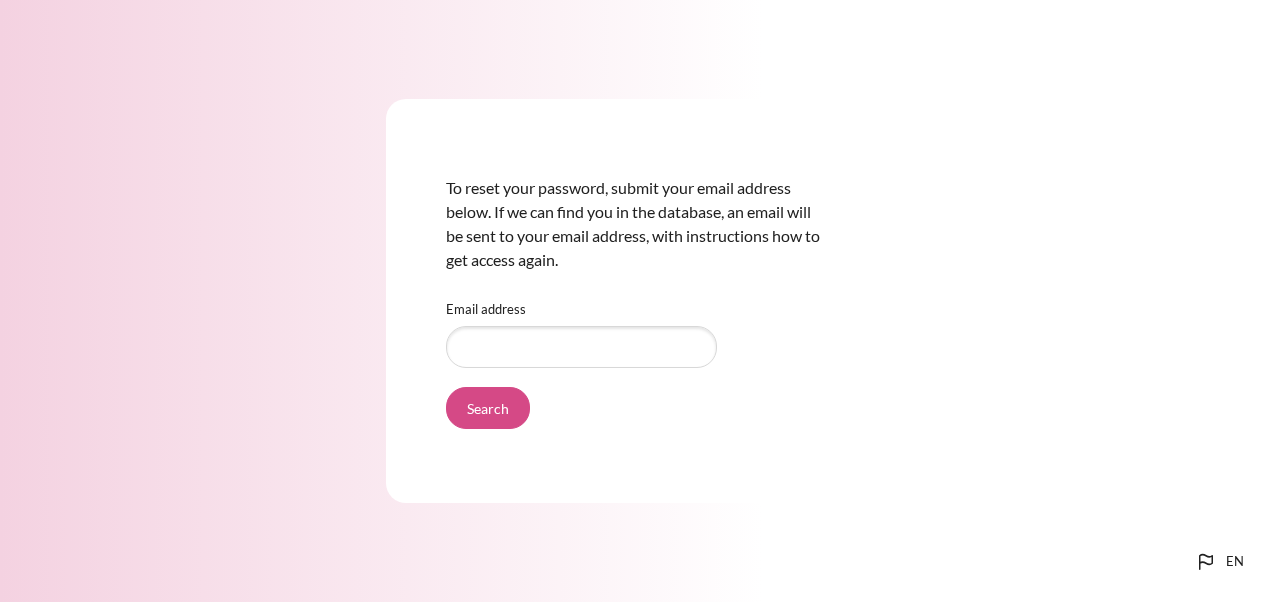 scroll, scrollTop: 0, scrollLeft: 0, axis: both 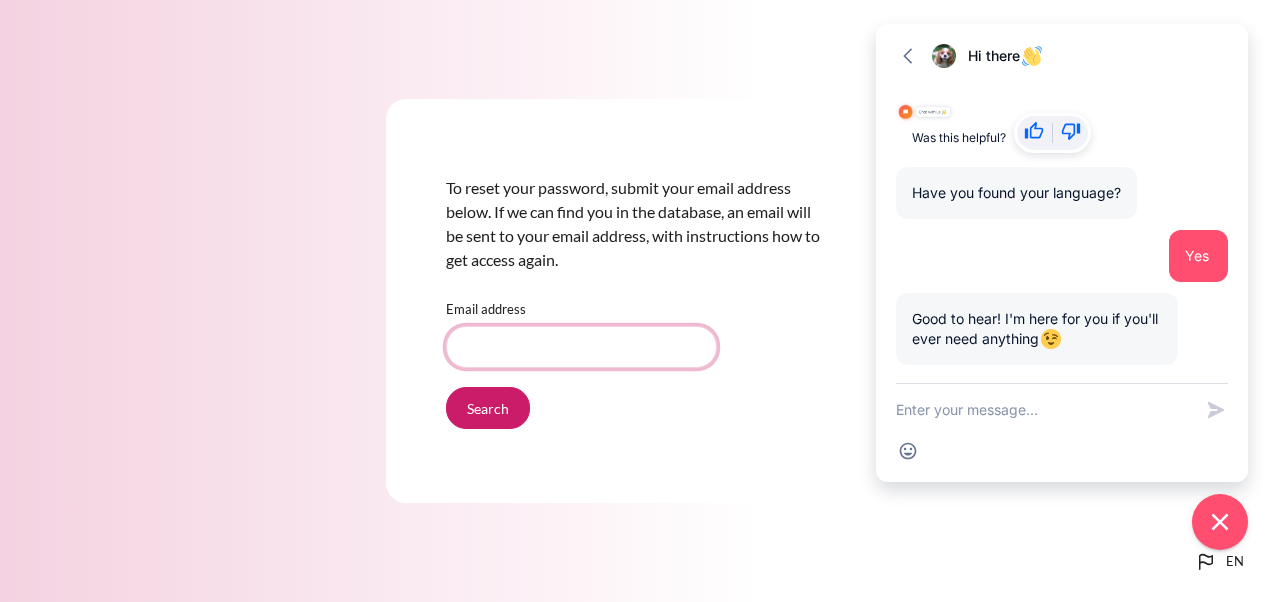 click on "Email address" at bounding box center (581, 347) 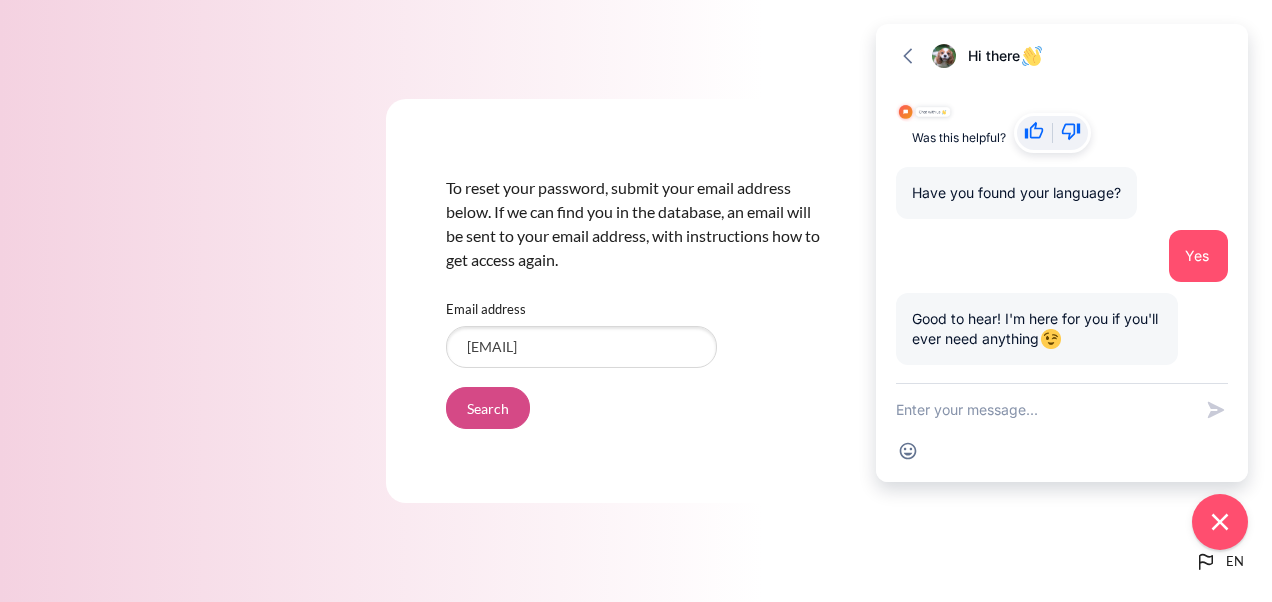 click on "Search" at bounding box center [488, 408] 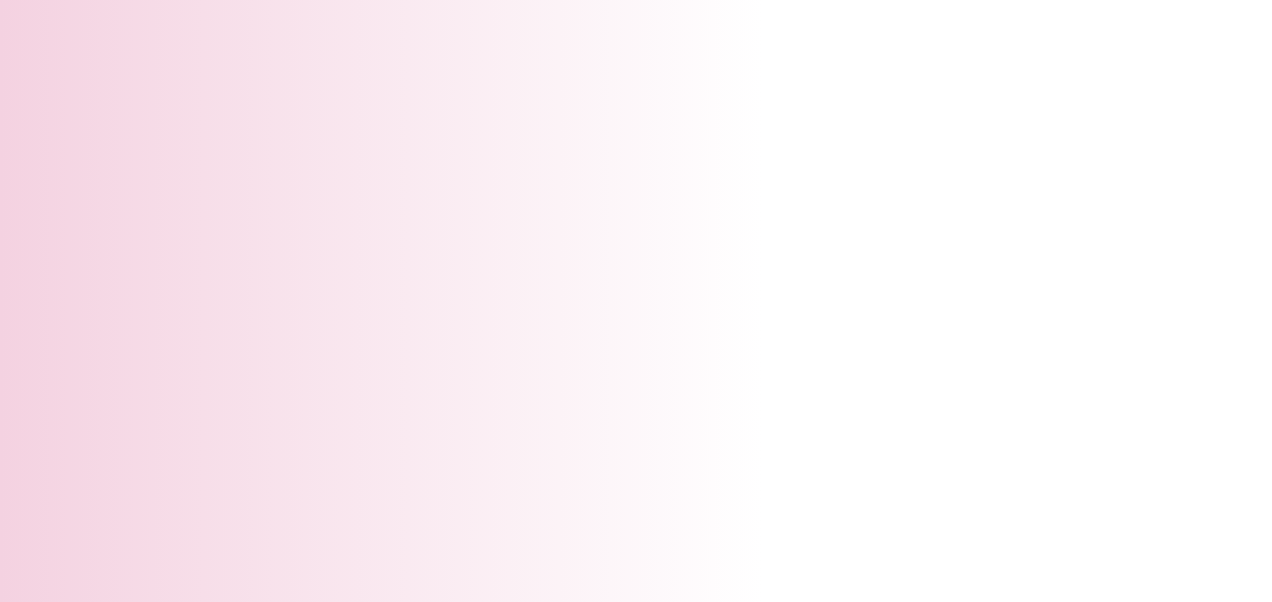 scroll, scrollTop: 0, scrollLeft: 0, axis: both 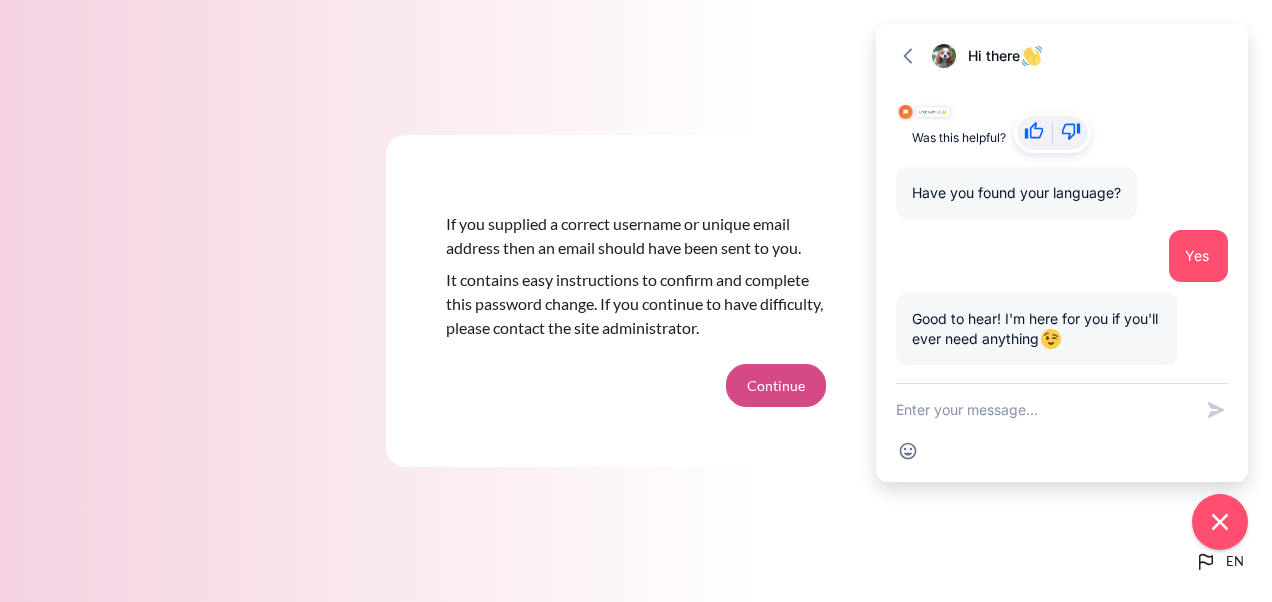 click on "Continue" at bounding box center (776, 385) 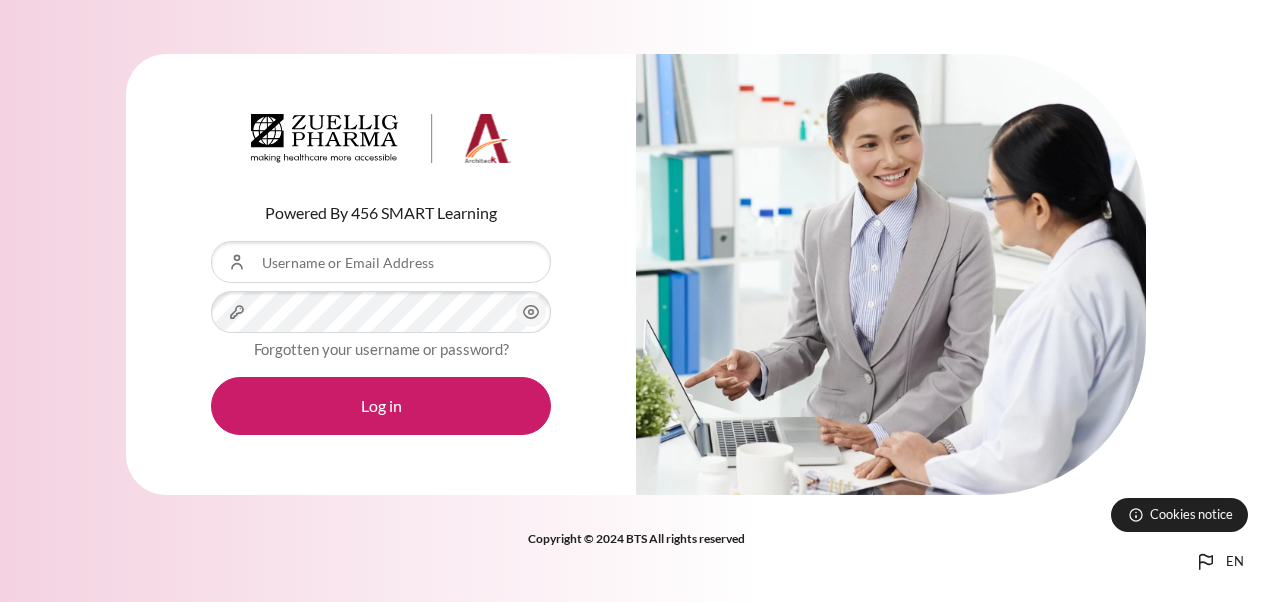 scroll, scrollTop: 0, scrollLeft: 0, axis: both 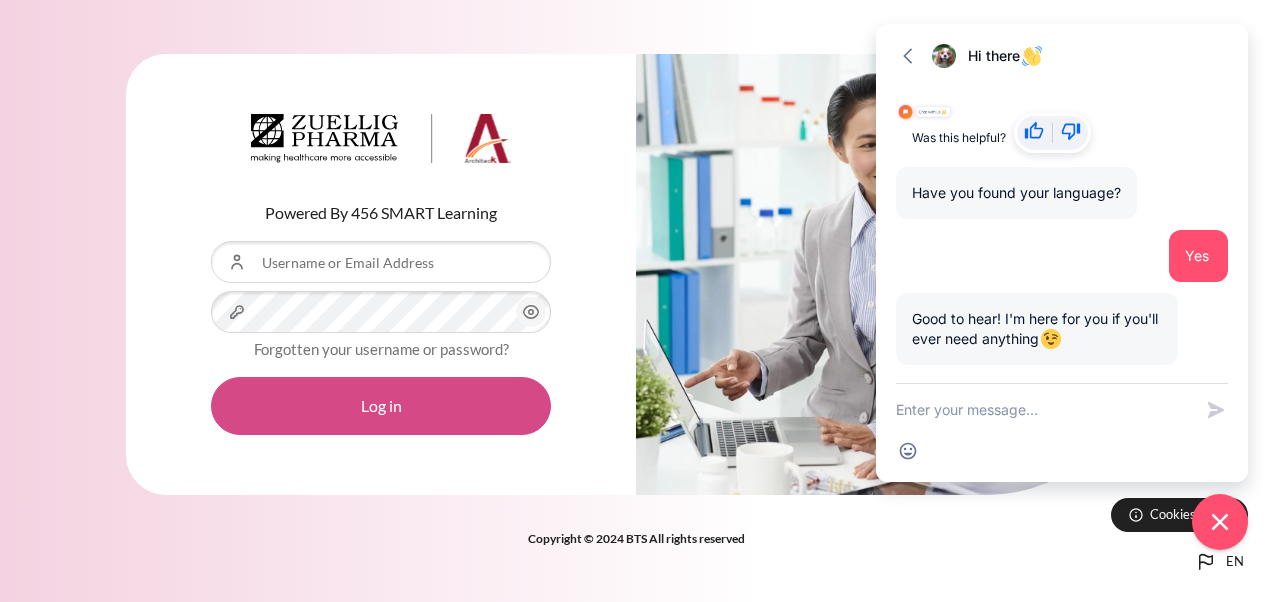 type on "[USERNAME]" 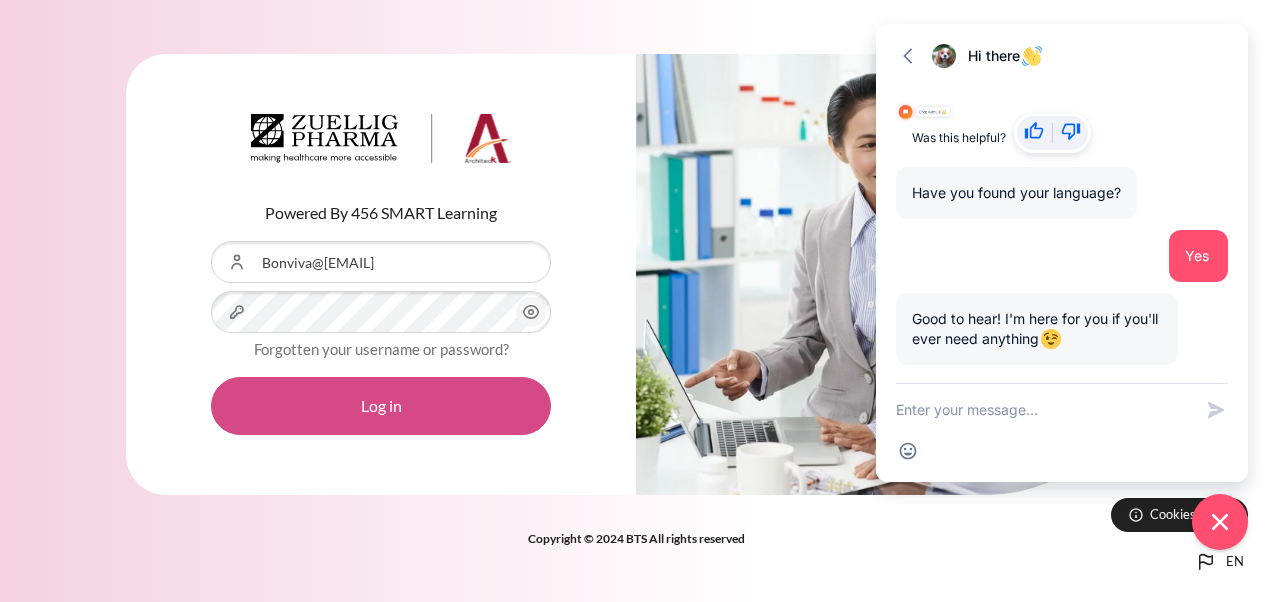 click on "Log in" at bounding box center (381, 406) 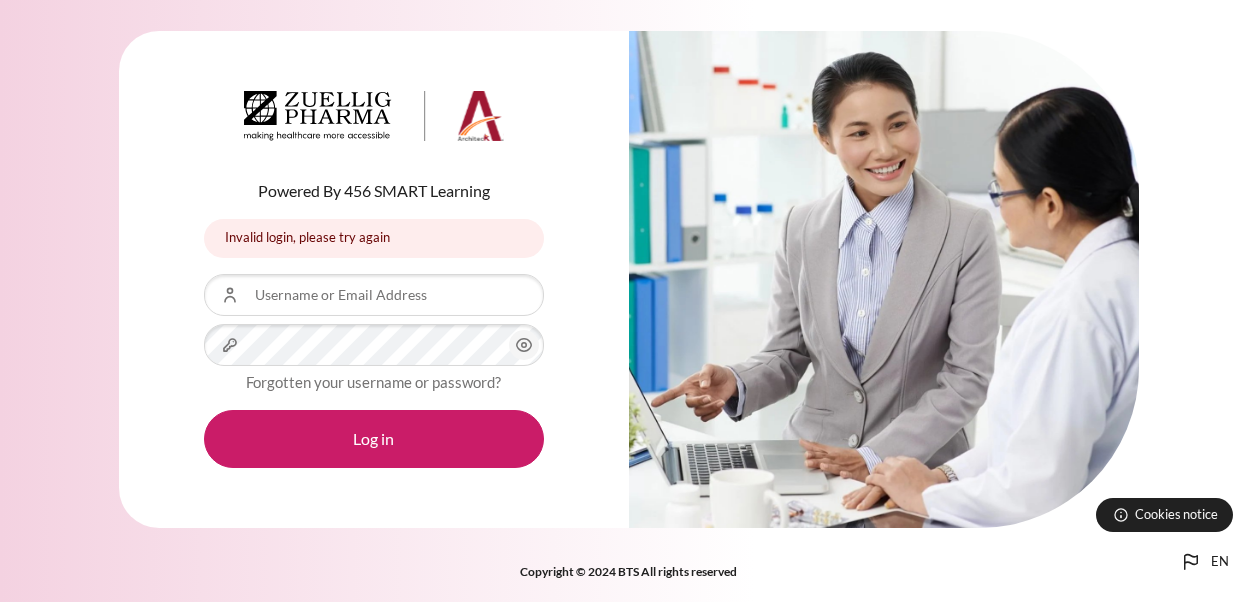 scroll, scrollTop: 0, scrollLeft: 0, axis: both 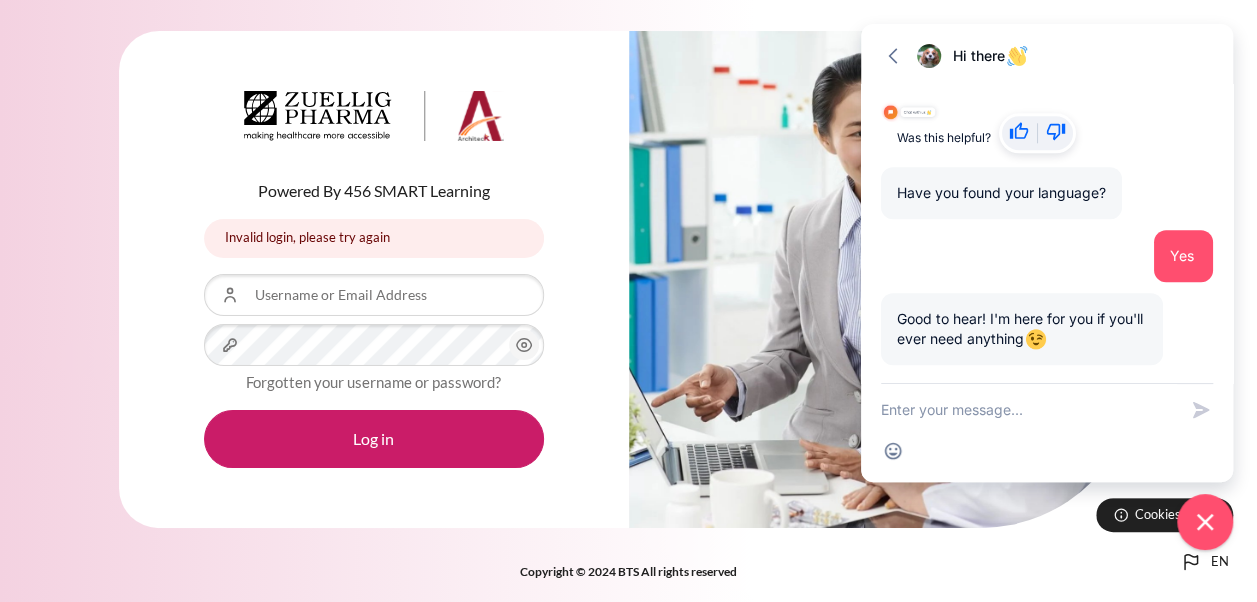 type on "Bonviva@[EMAIL]" 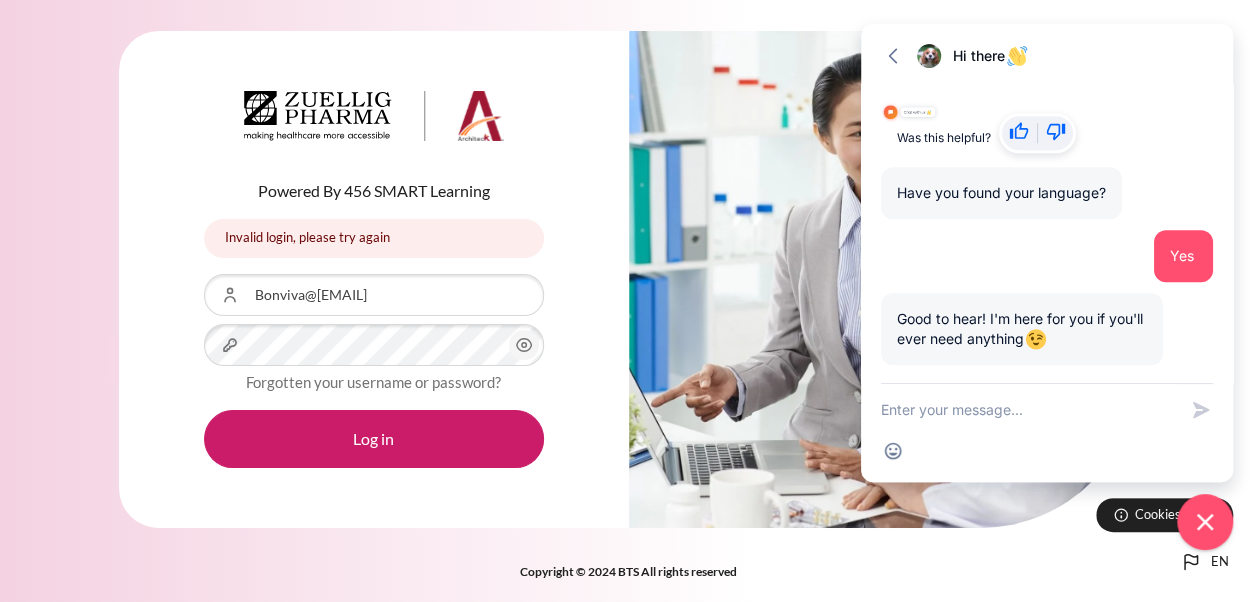 click 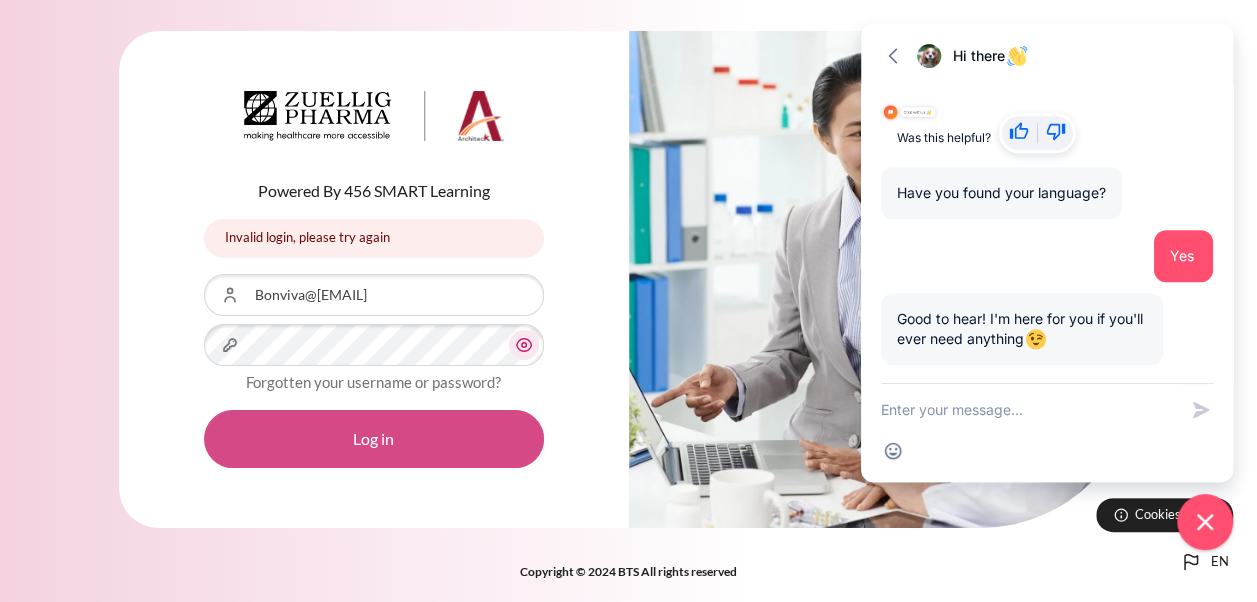click on "Log in" at bounding box center [374, 439] 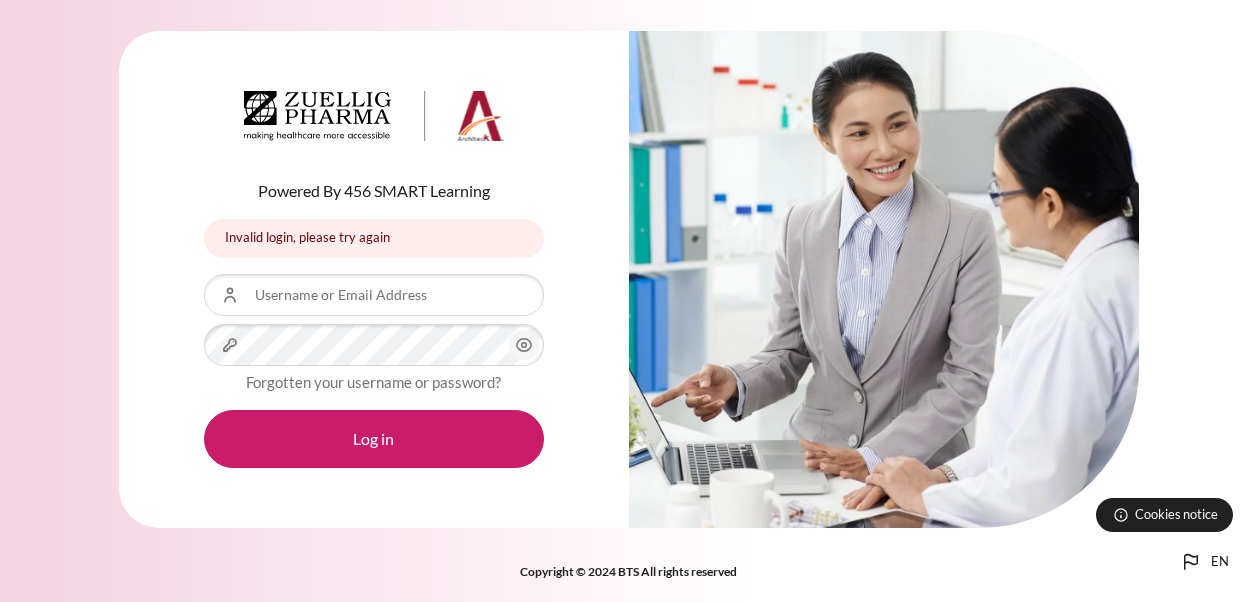 scroll, scrollTop: 0, scrollLeft: 0, axis: both 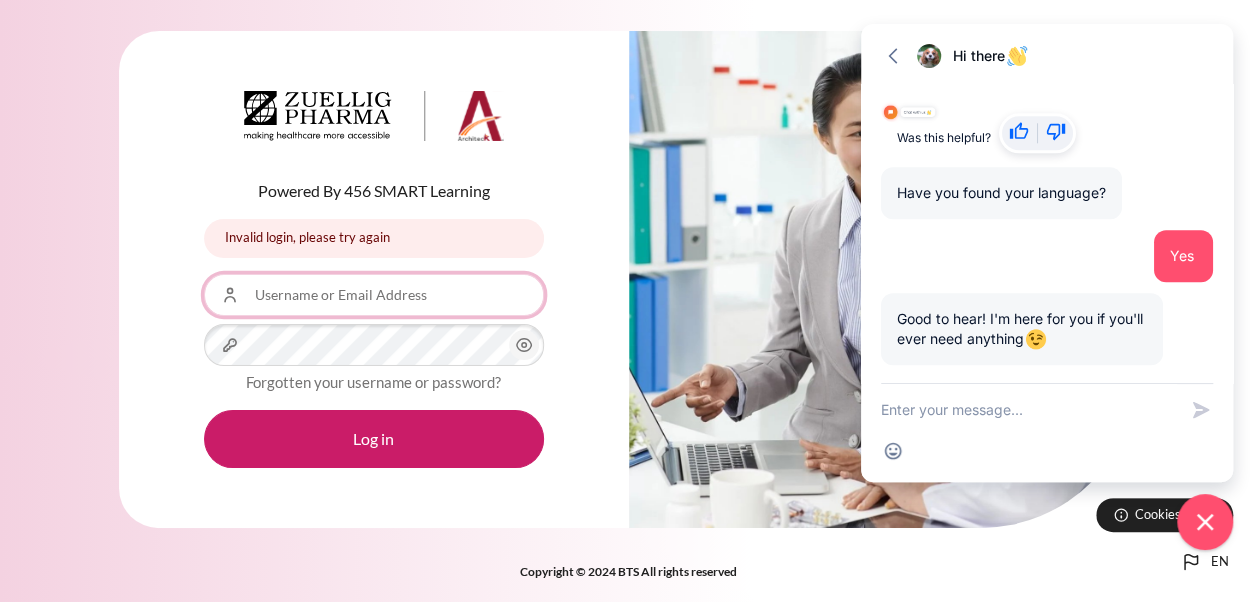 type on "[USERNAME]" 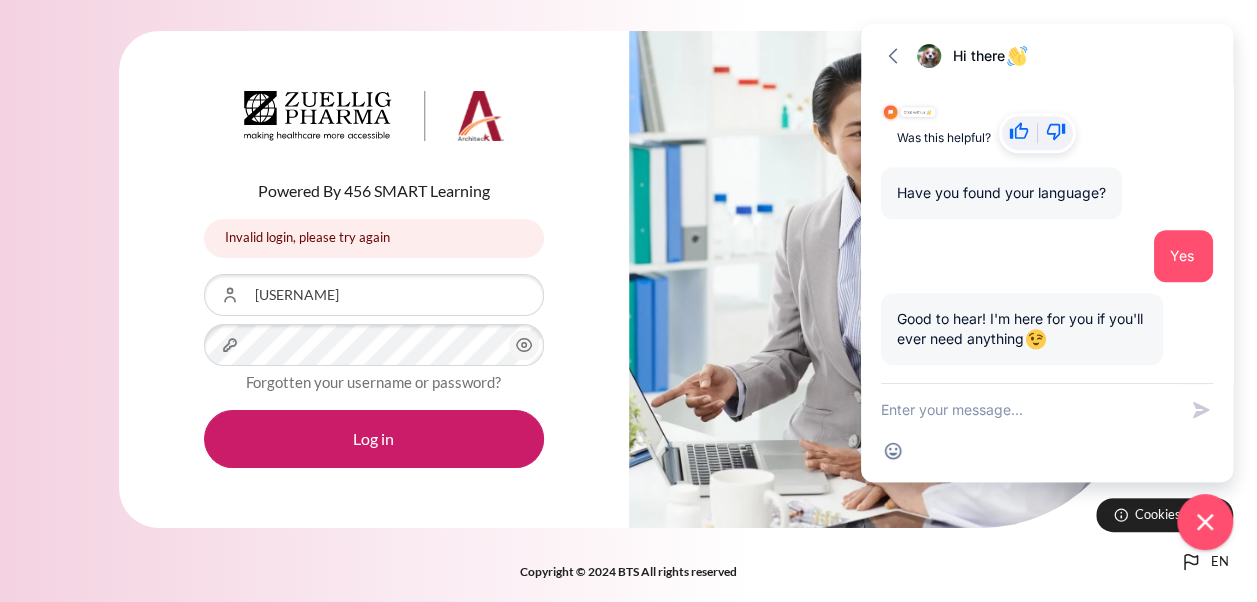 click at bounding box center (884, 279) 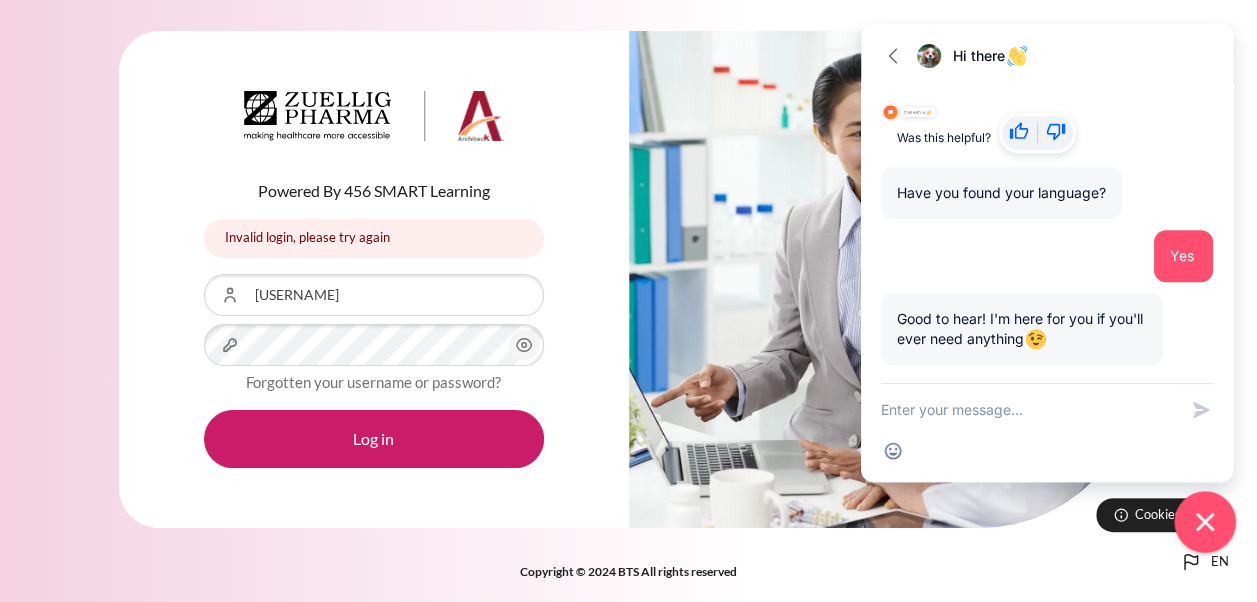 click 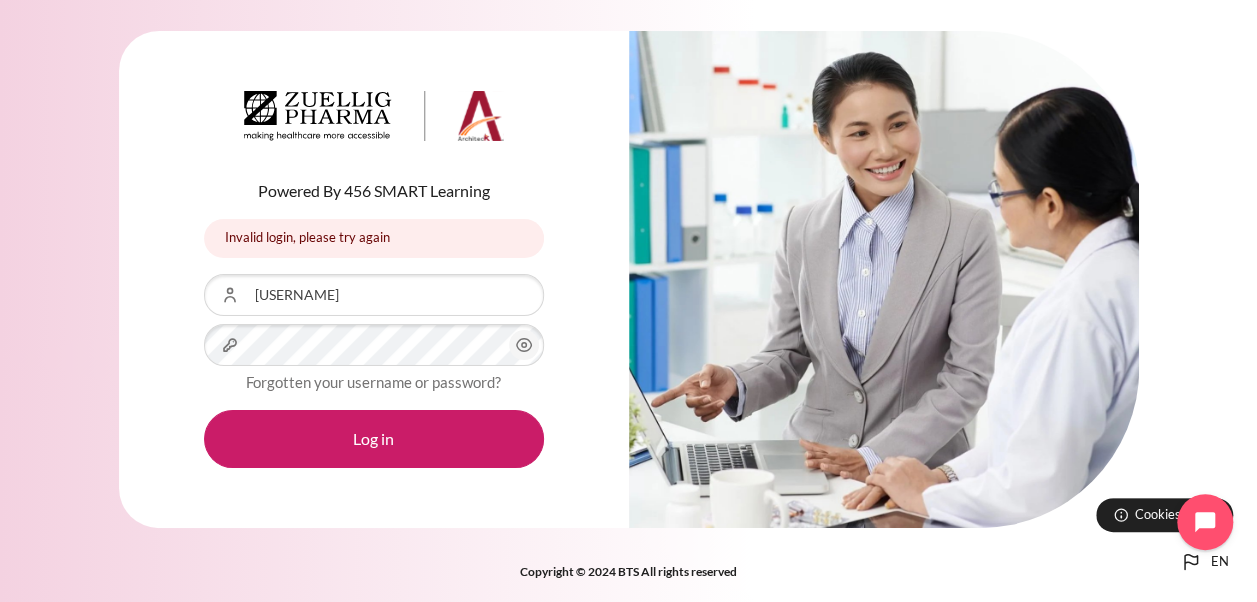 click on "Powered By 456 SMART Learning
Invalid login, please try again
Invalid login, please try again
Username or Email Address
[USERNAME]
Password
Forgotten your username or password?
Log in" at bounding box center (374, 279) 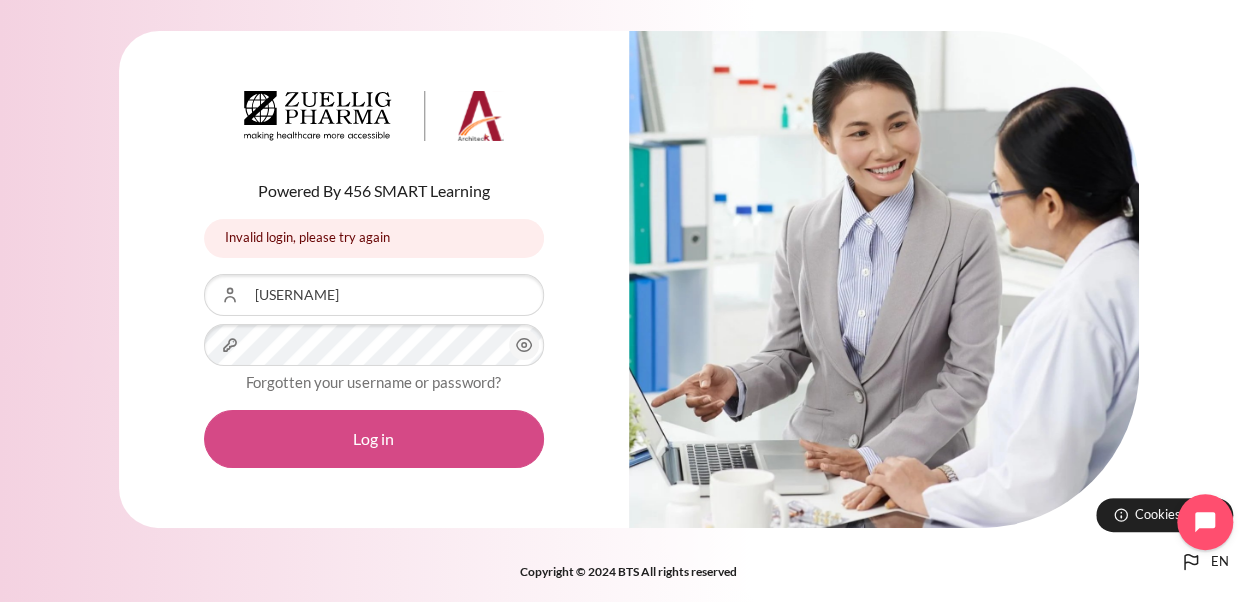 click on "Log in" at bounding box center (374, 439) 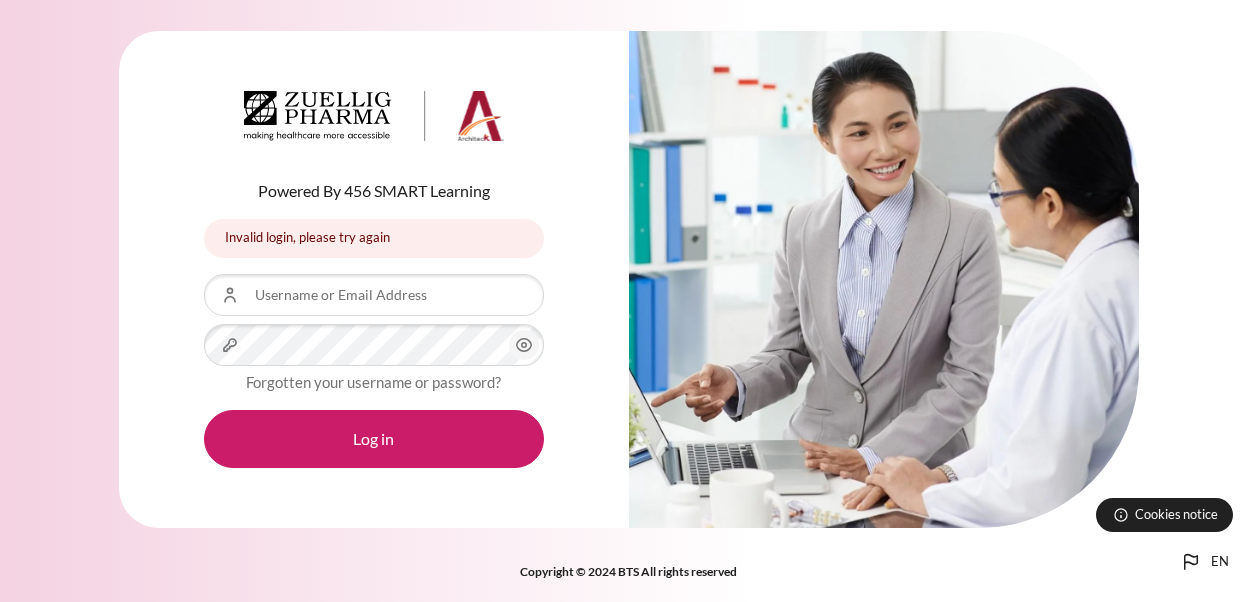 scroll, scrollTop: 0, scrollLeft: 0, axis: both 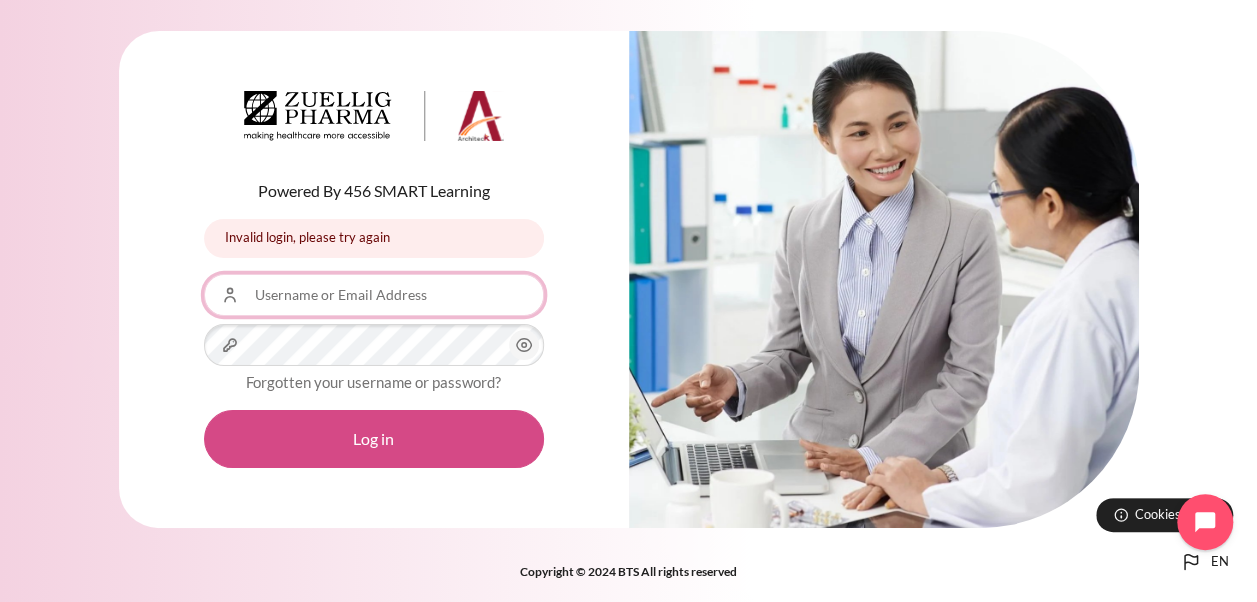 type on "Bonviva@[EMAIL]" 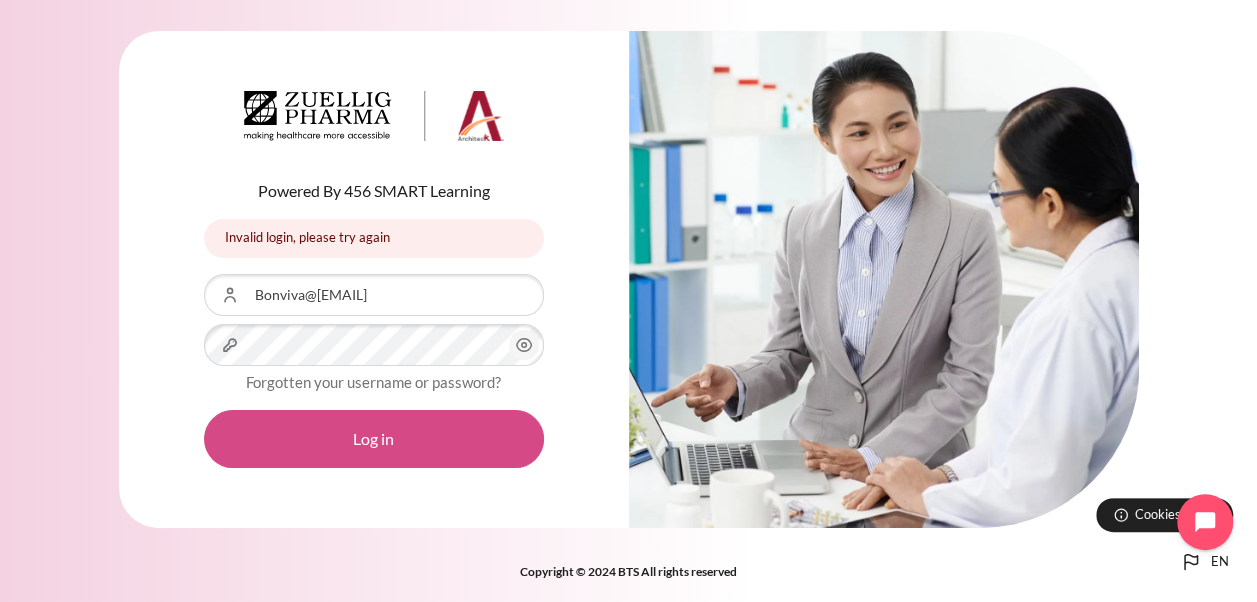 click on "Log in" at bounding box center (374, 439) 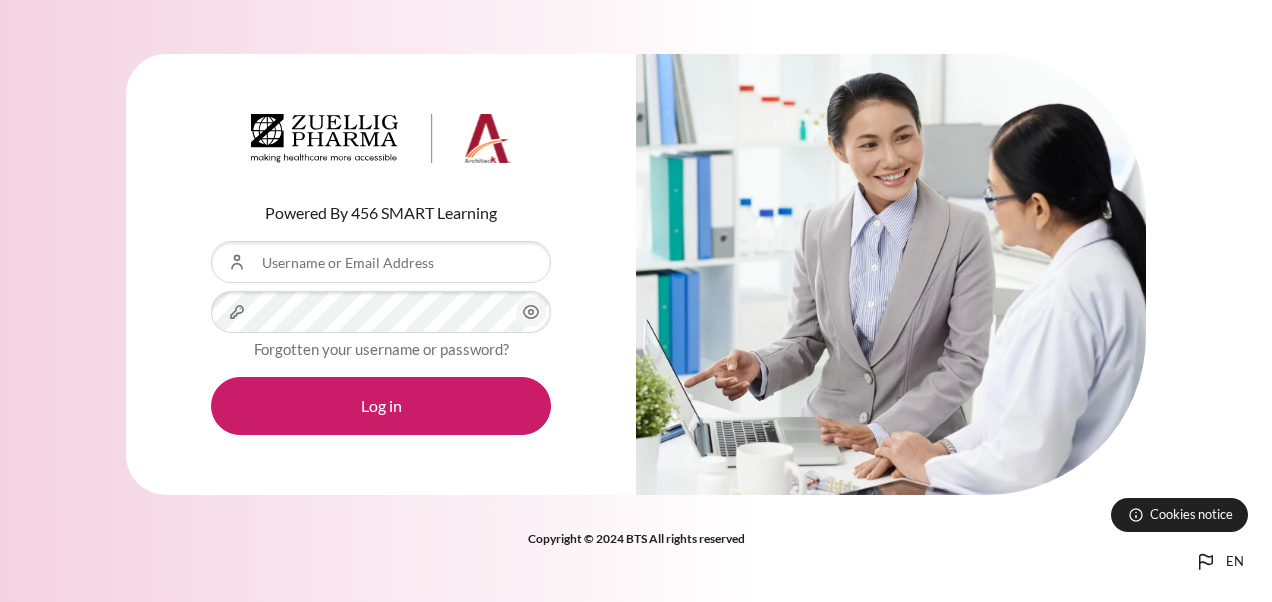 scroll, scrollTop: 0, scrollLeft: 0, axis: both 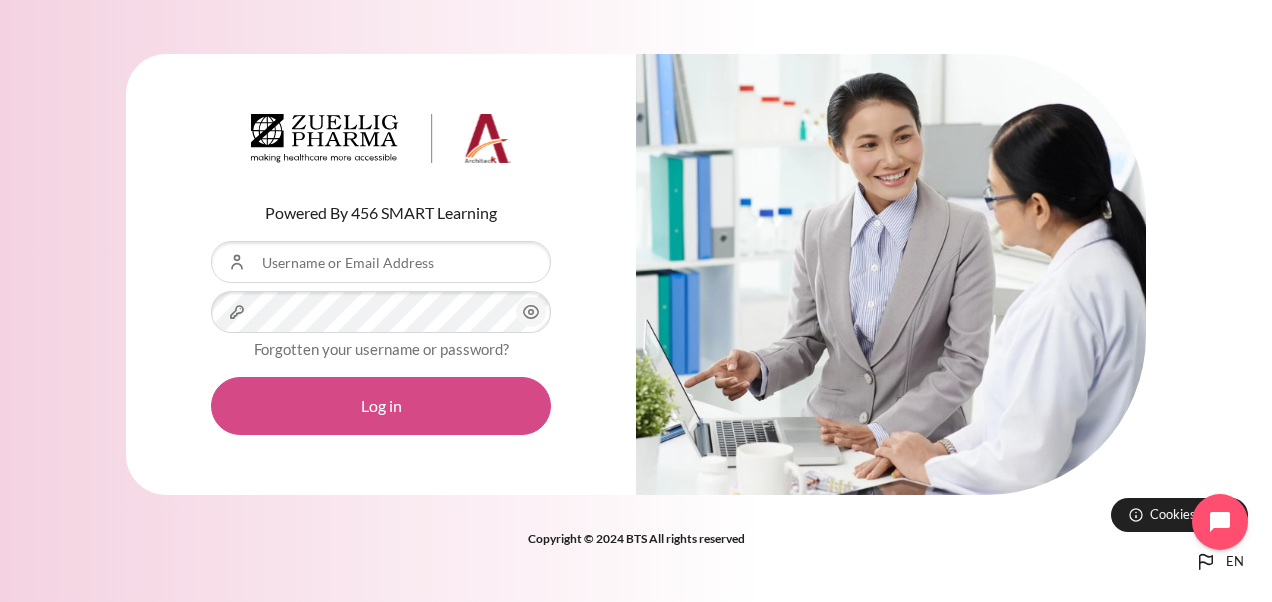 type on "Bonviva@[EMAIL]" 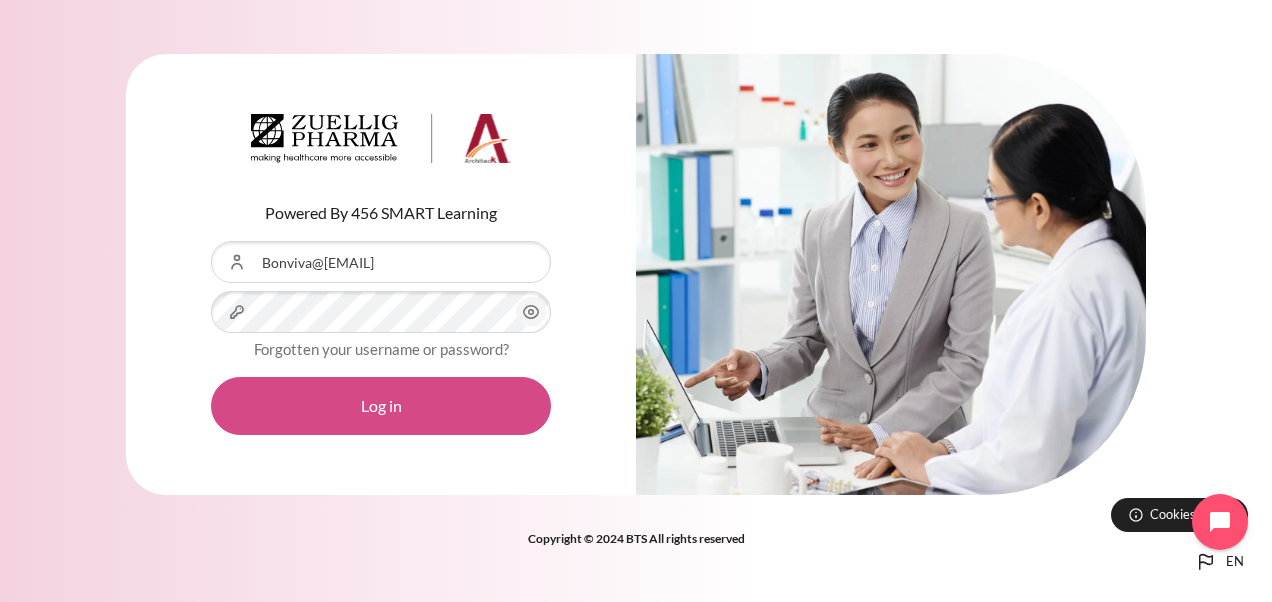 click on "Log in" at bounding box center [381, 406] 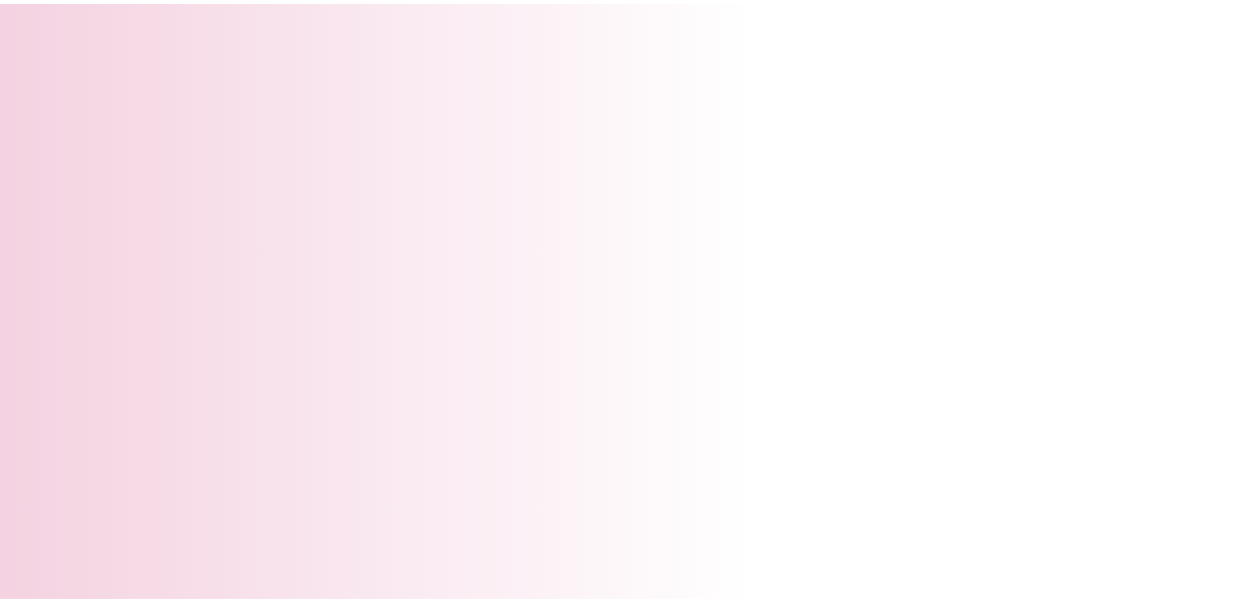 scroll, scrollTop: 0, scrollLeft: 0, axis: both 